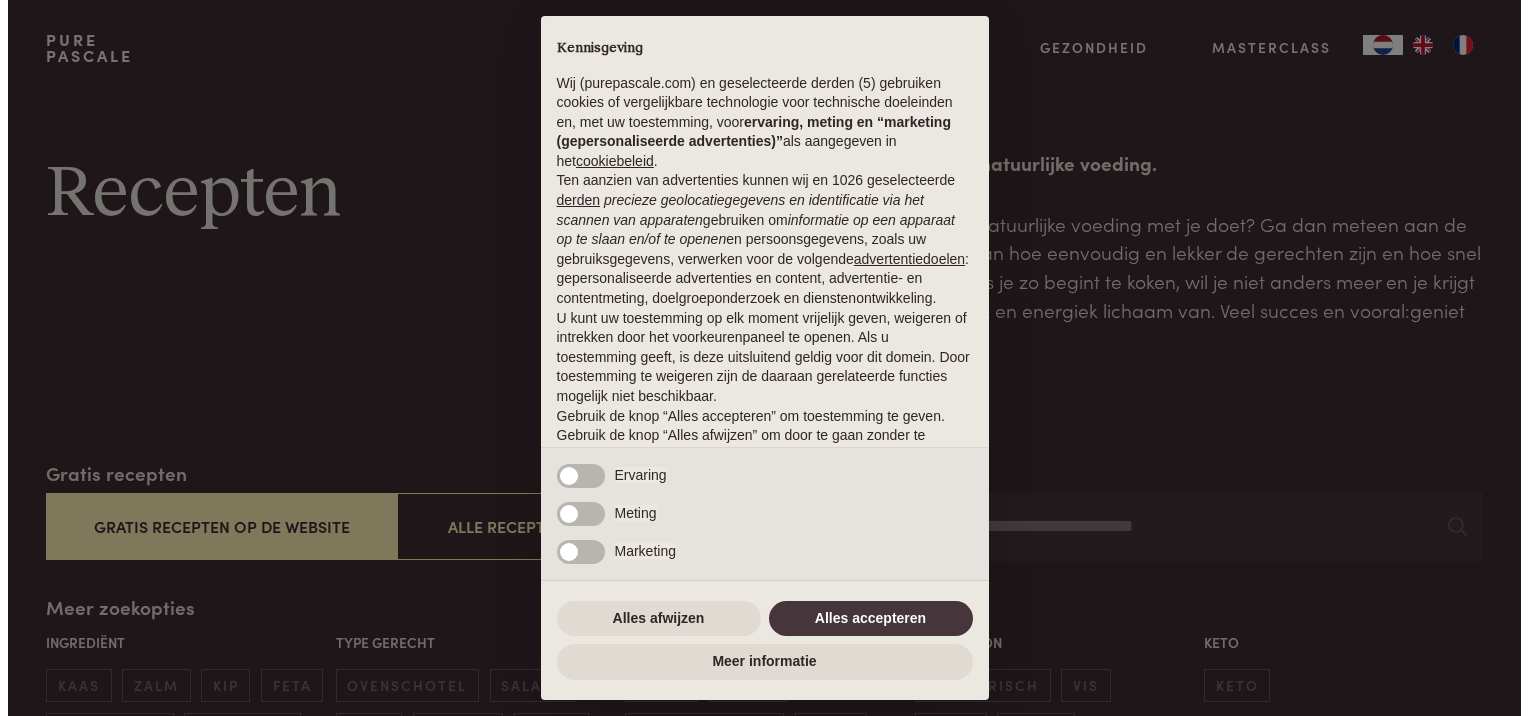 scroll, scrollTop: 0, scrollLeft: 0, axis: both 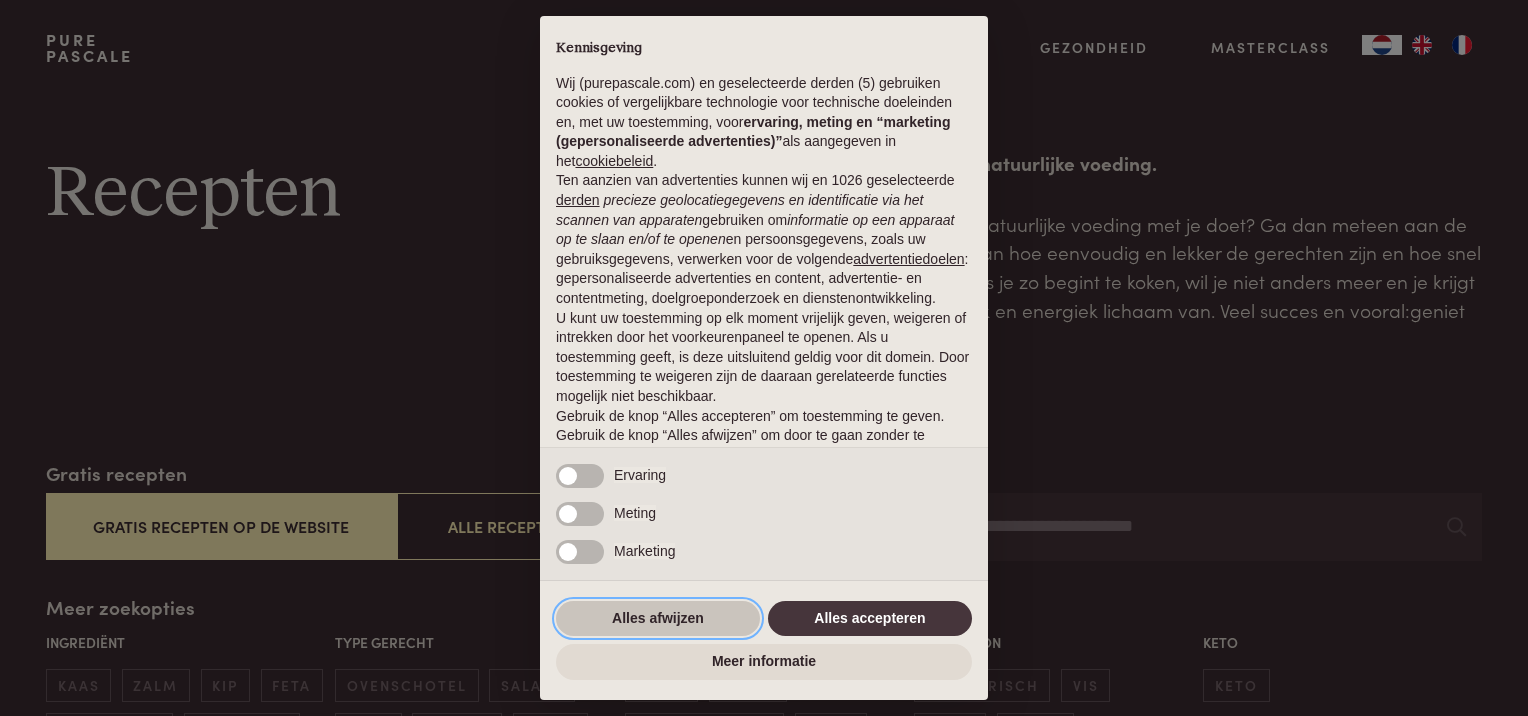 click on "Alles afwijzen" at bounding box center (658, 619) 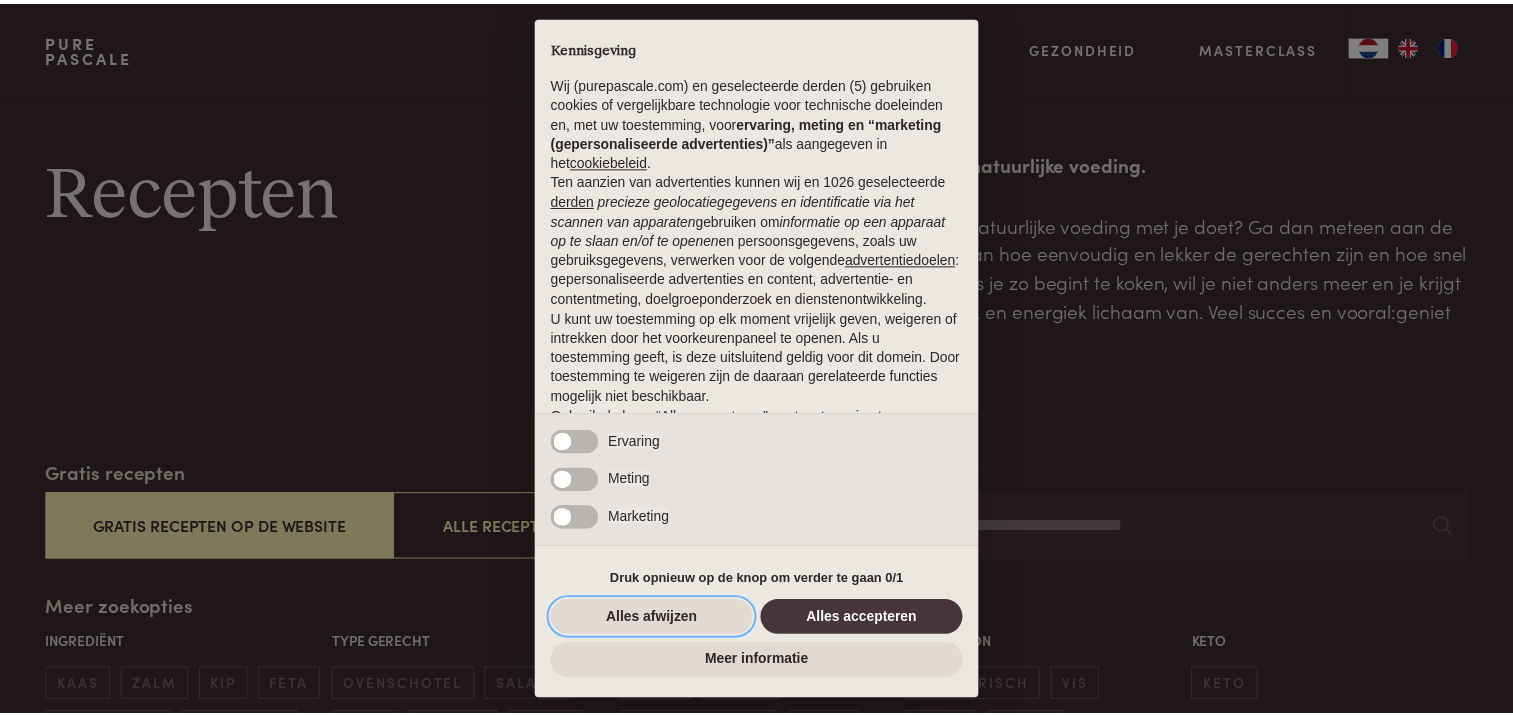 scroll, scrollTop: 88, scrollLeft: 0, axis: vertical 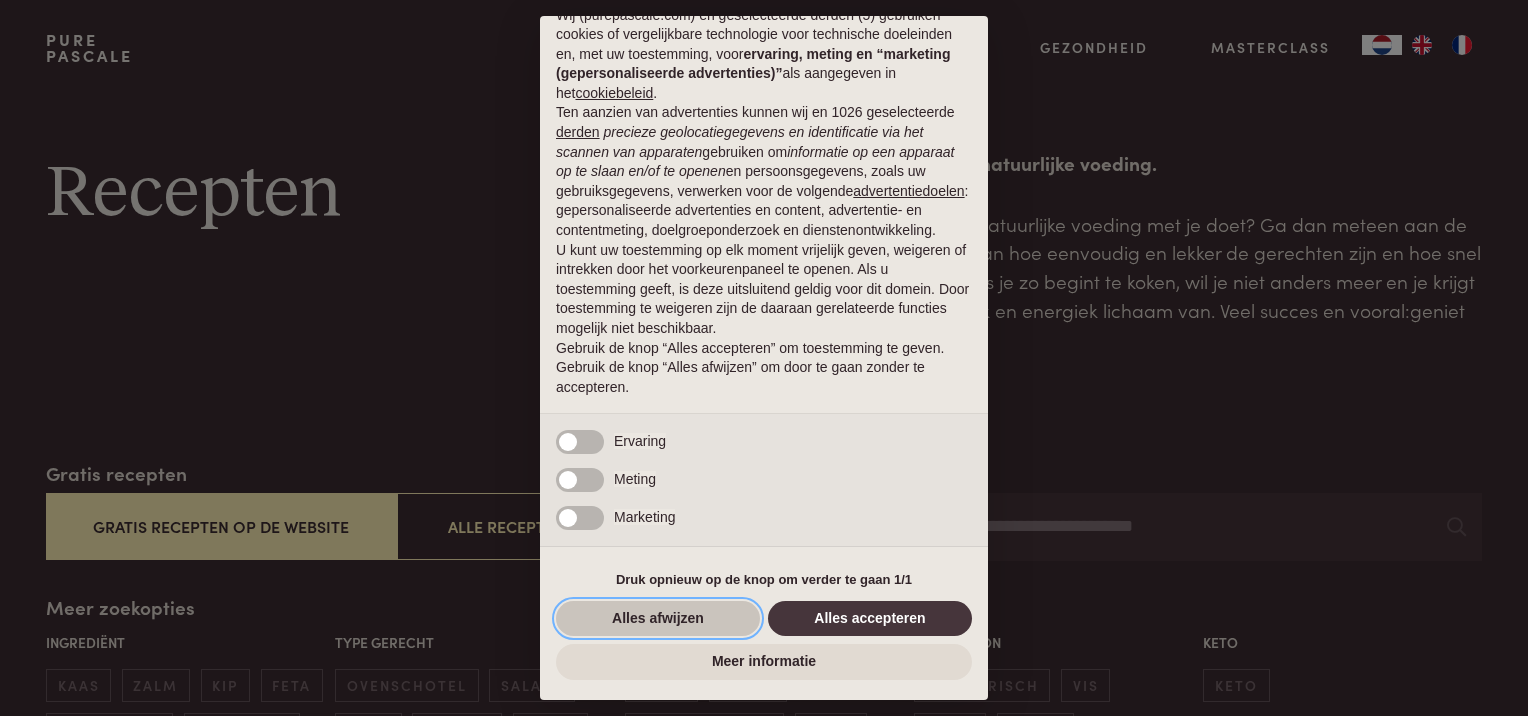 click on "Alles afwijzen" at bounding box center (658, 619) 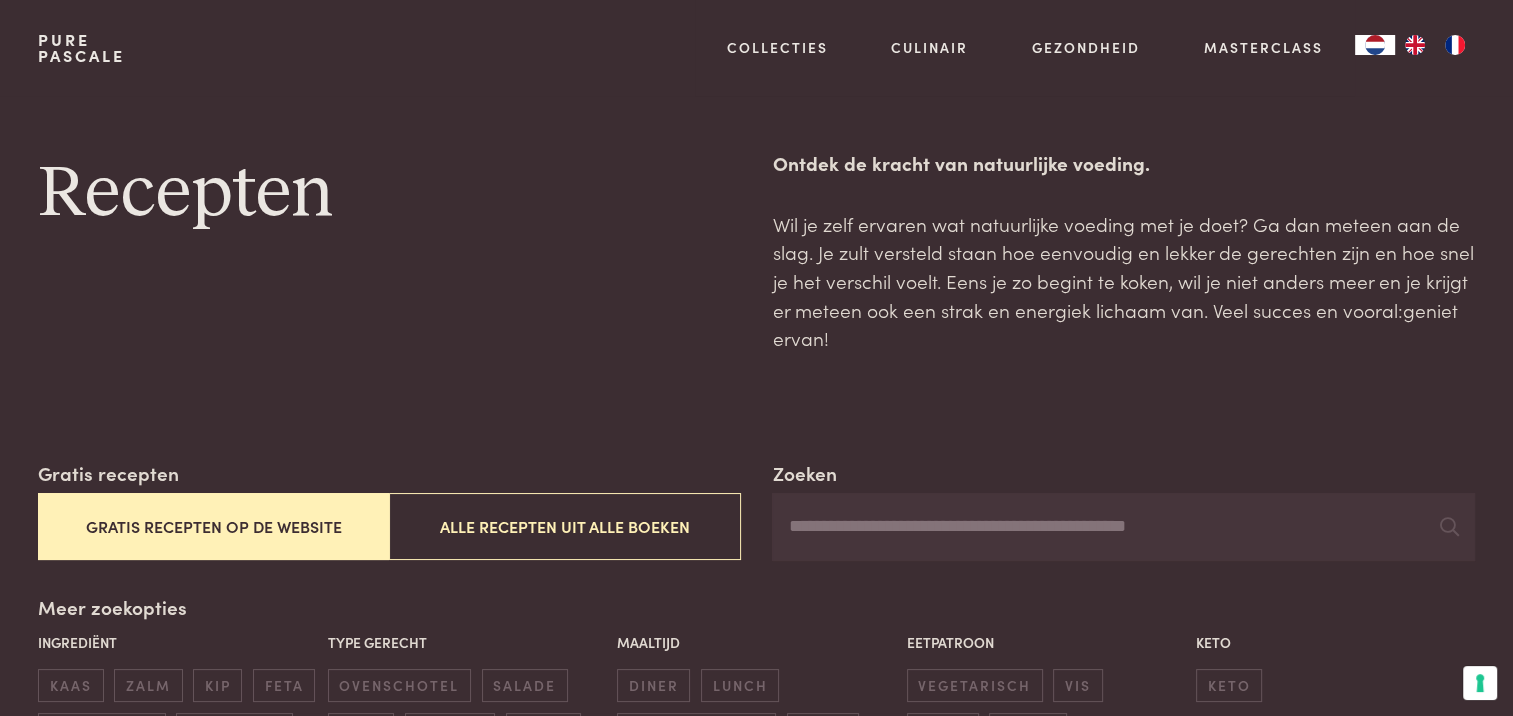 scroll, scrollTop: 0, scrollLeft: 0, axis: both 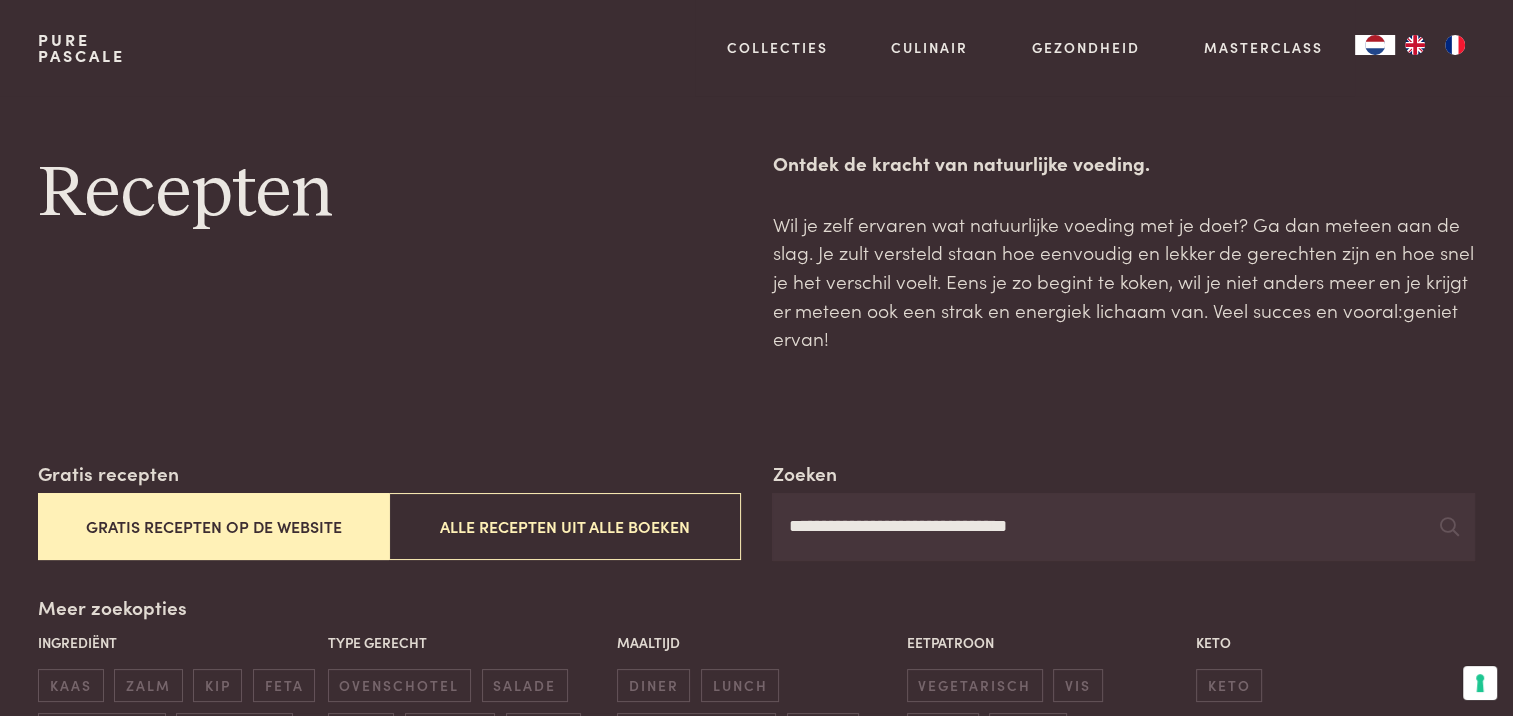 click on "**********" at bounding box center (1123, 527) 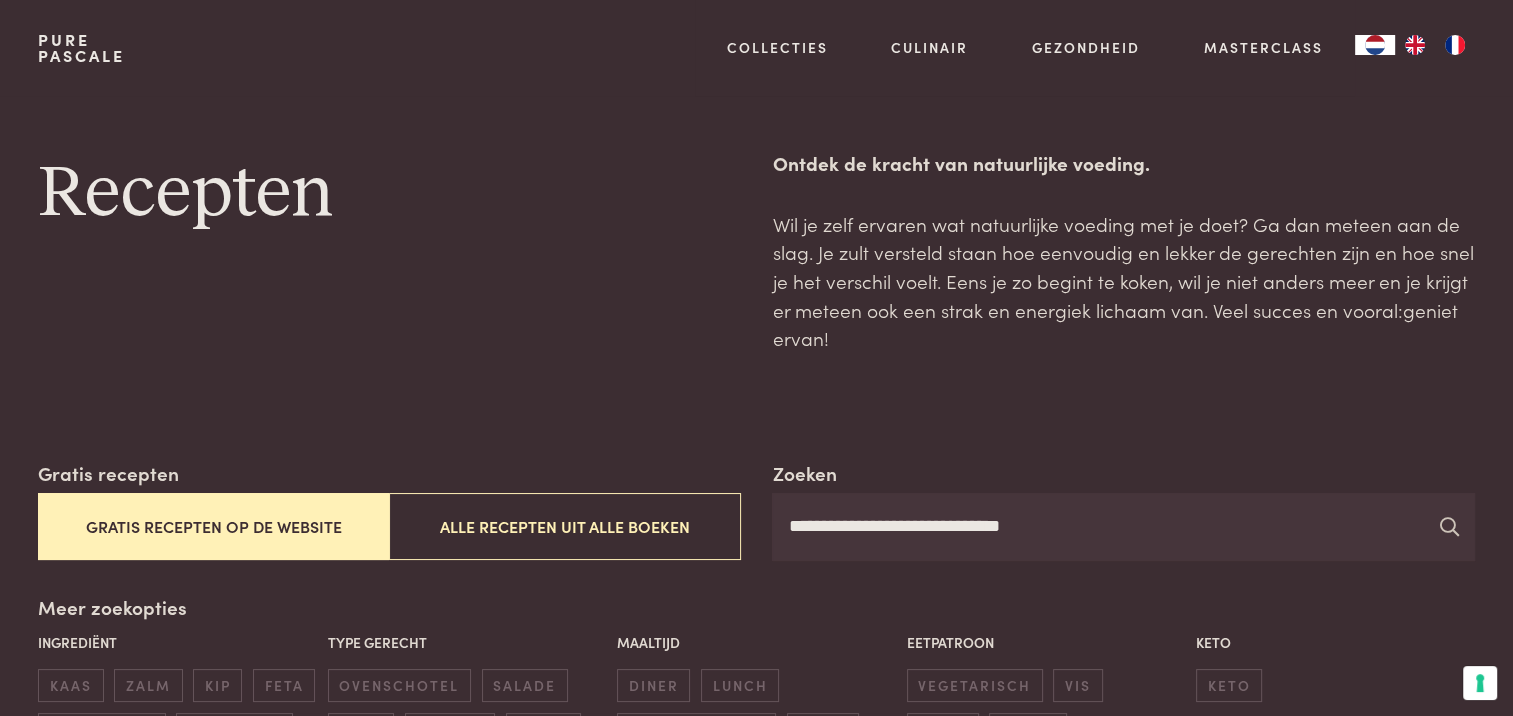 type on "**********" 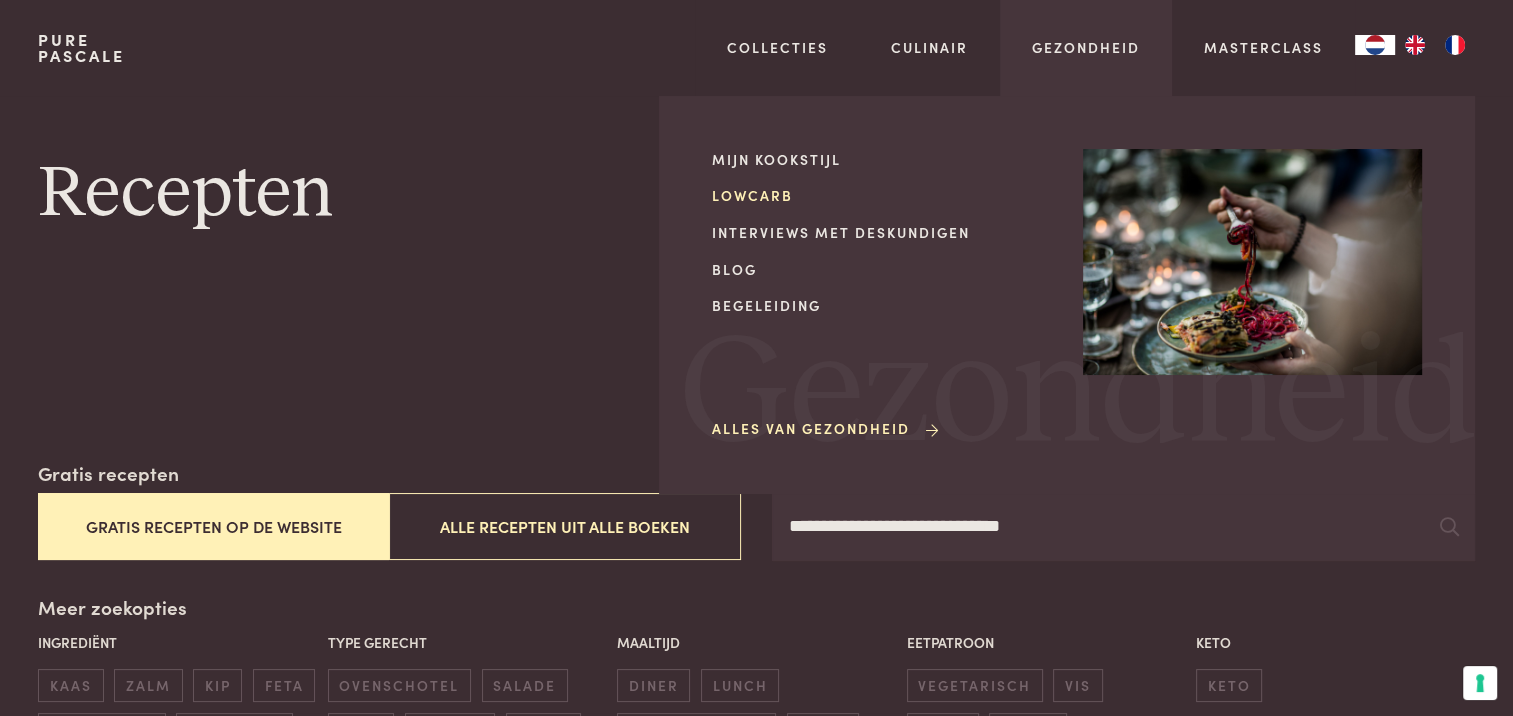 click on "Lowcarb" at bounding box center (881, 195) 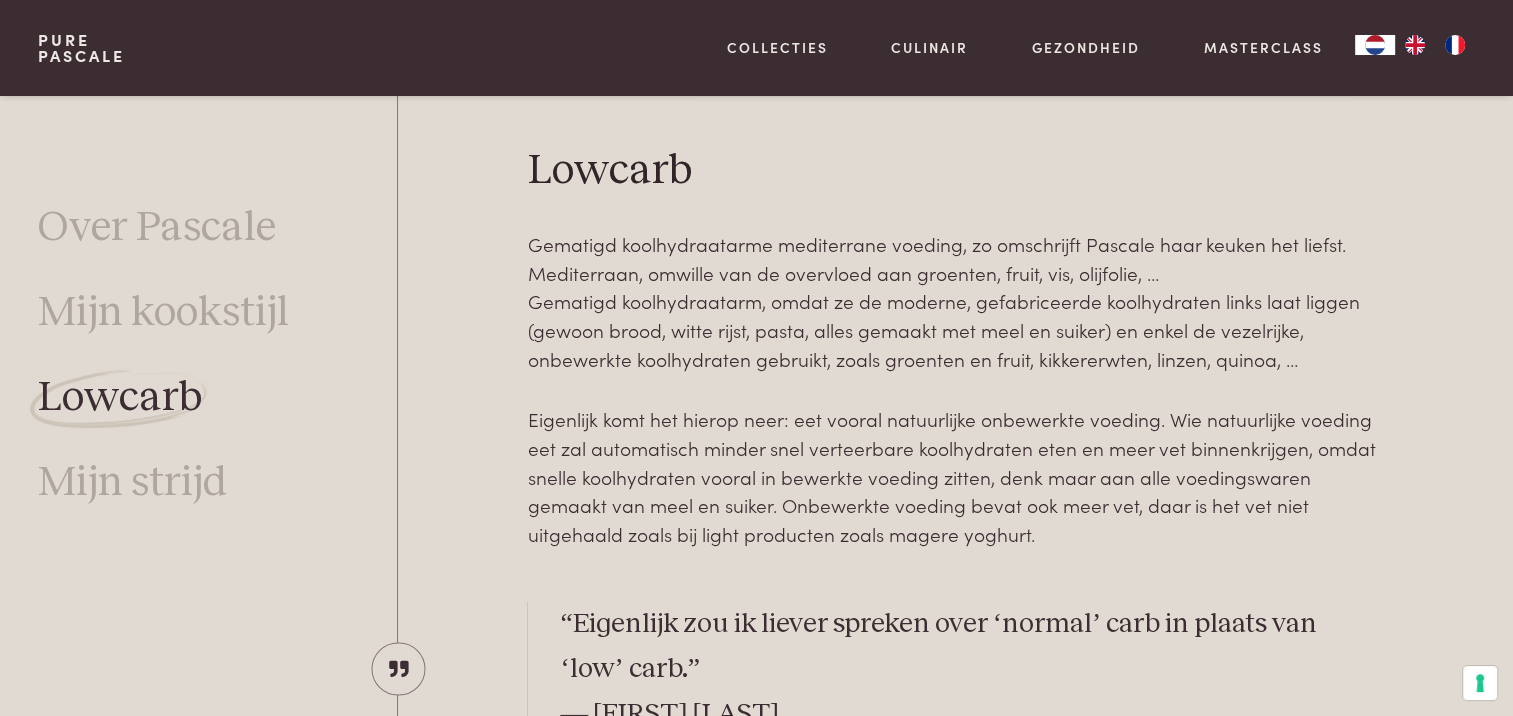 scroll, scrollTop: 0, scrollLeft: 0, axis: both 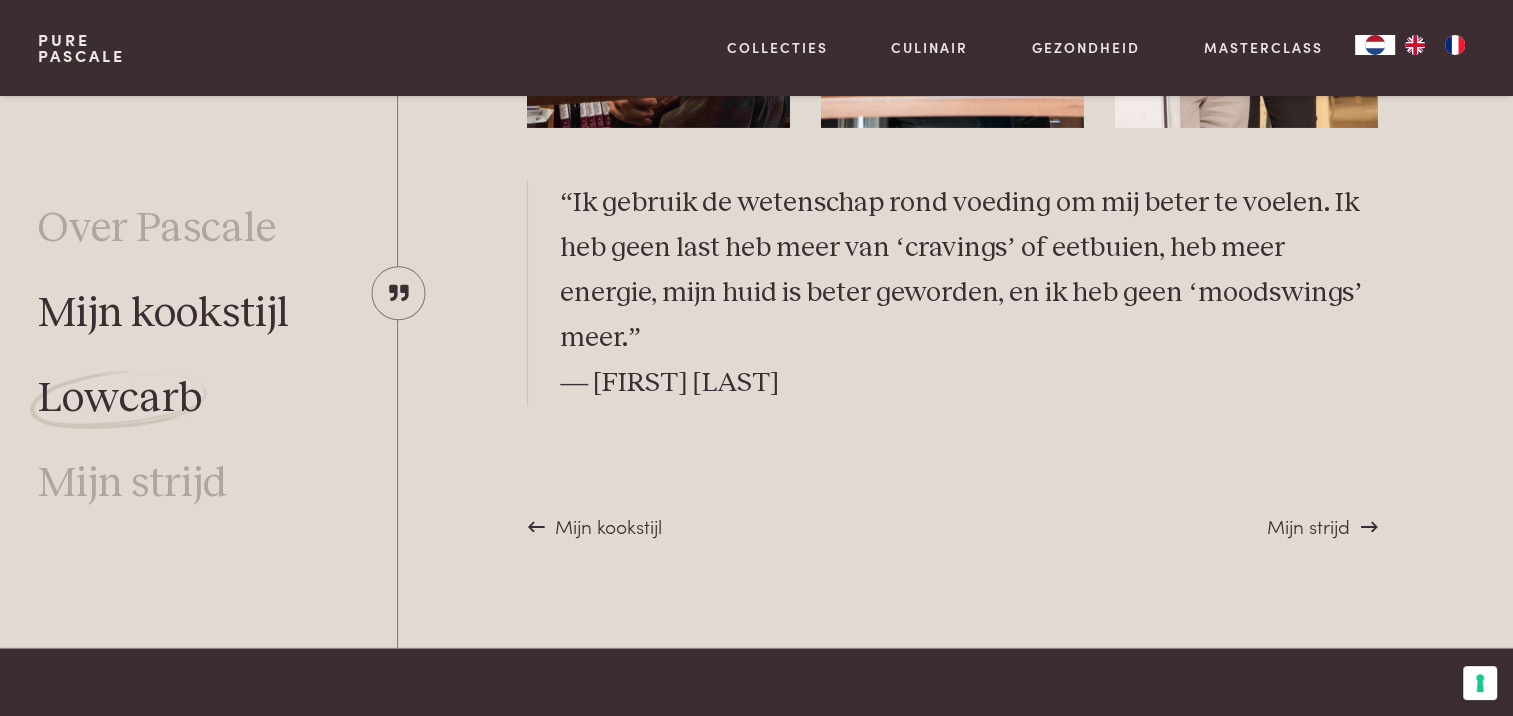 click on "Mijn kookstijl" at bounding box center [163, 313] 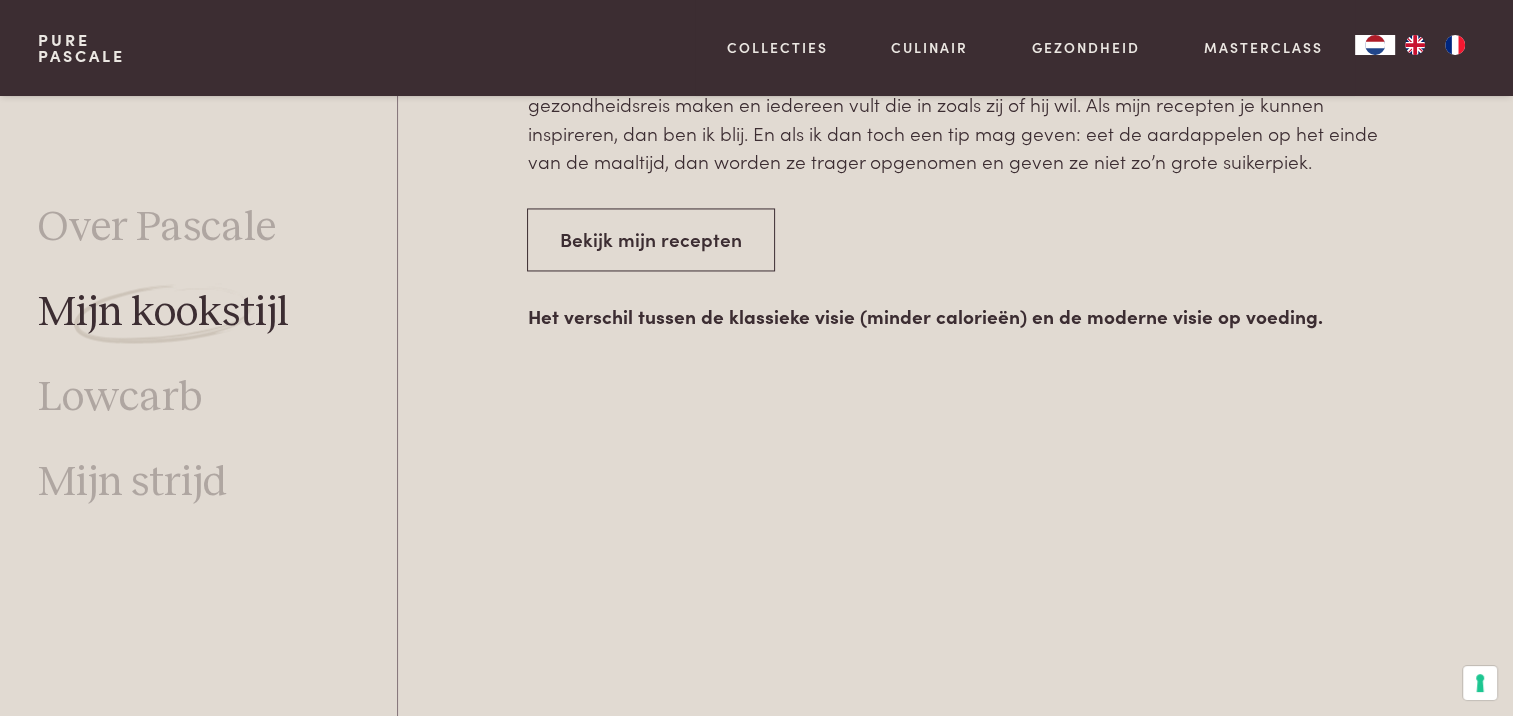 scroll, scrollTop: 3126, scrollLeft: 0, axis: vertical 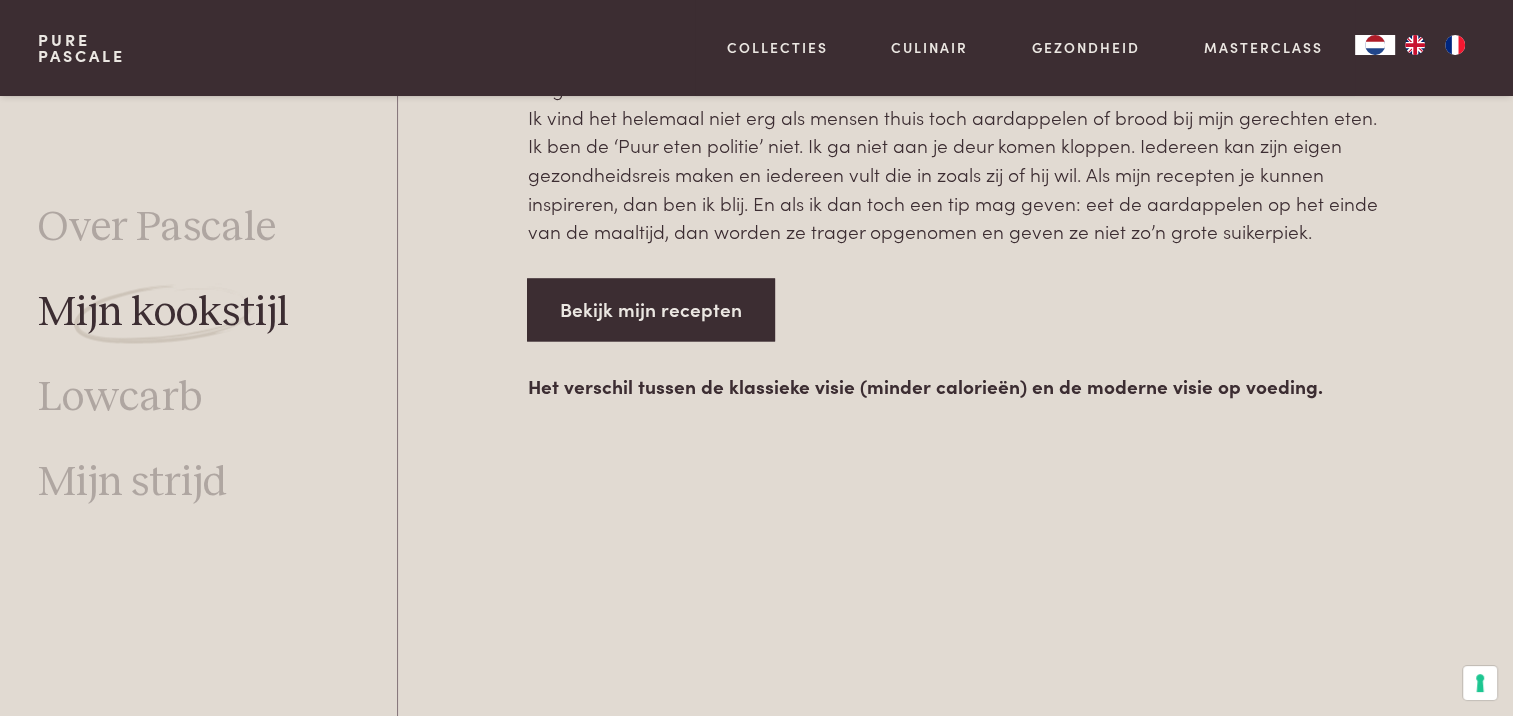 click on "Bekijk mijn recepten" at bounding box center (651, 309) 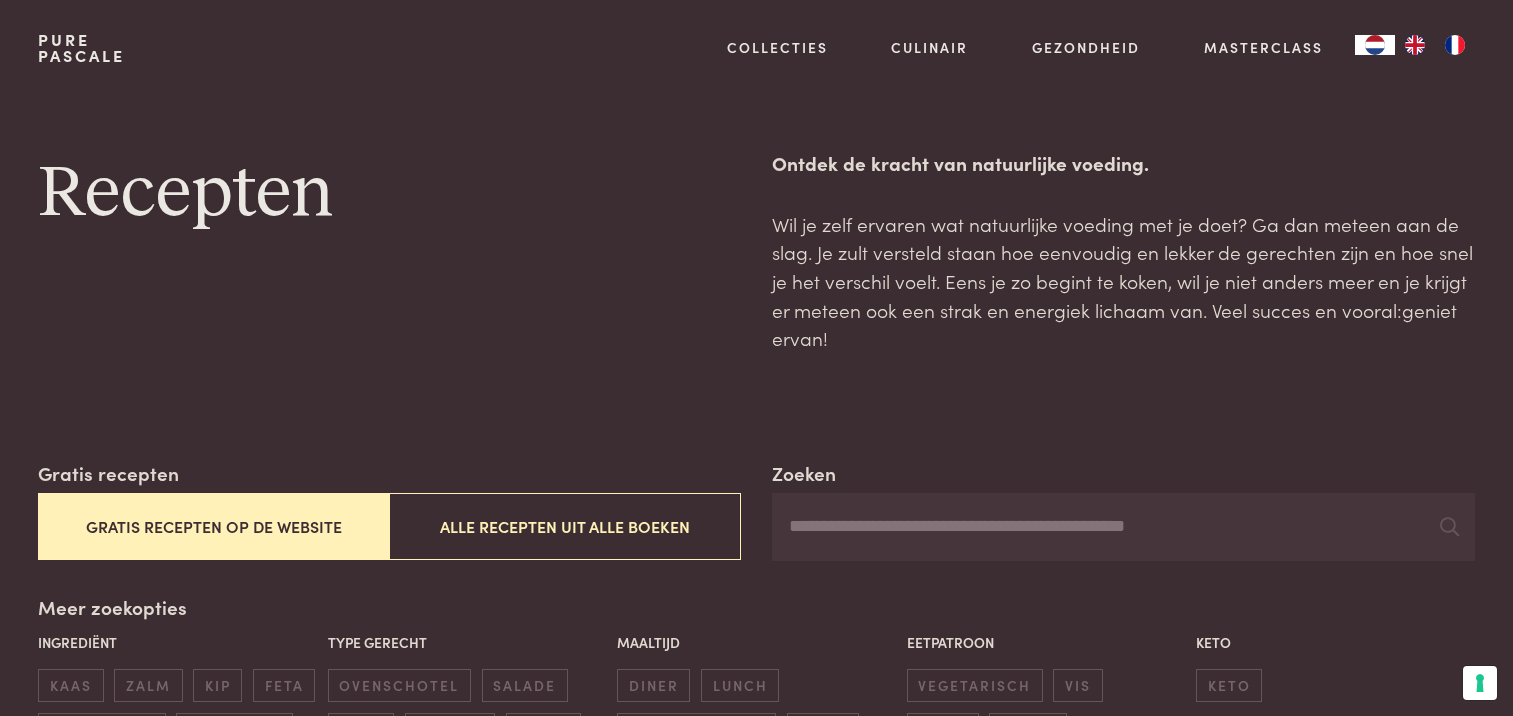 scroll, scrollTop: 0, scrollLeft: 0, axis: both 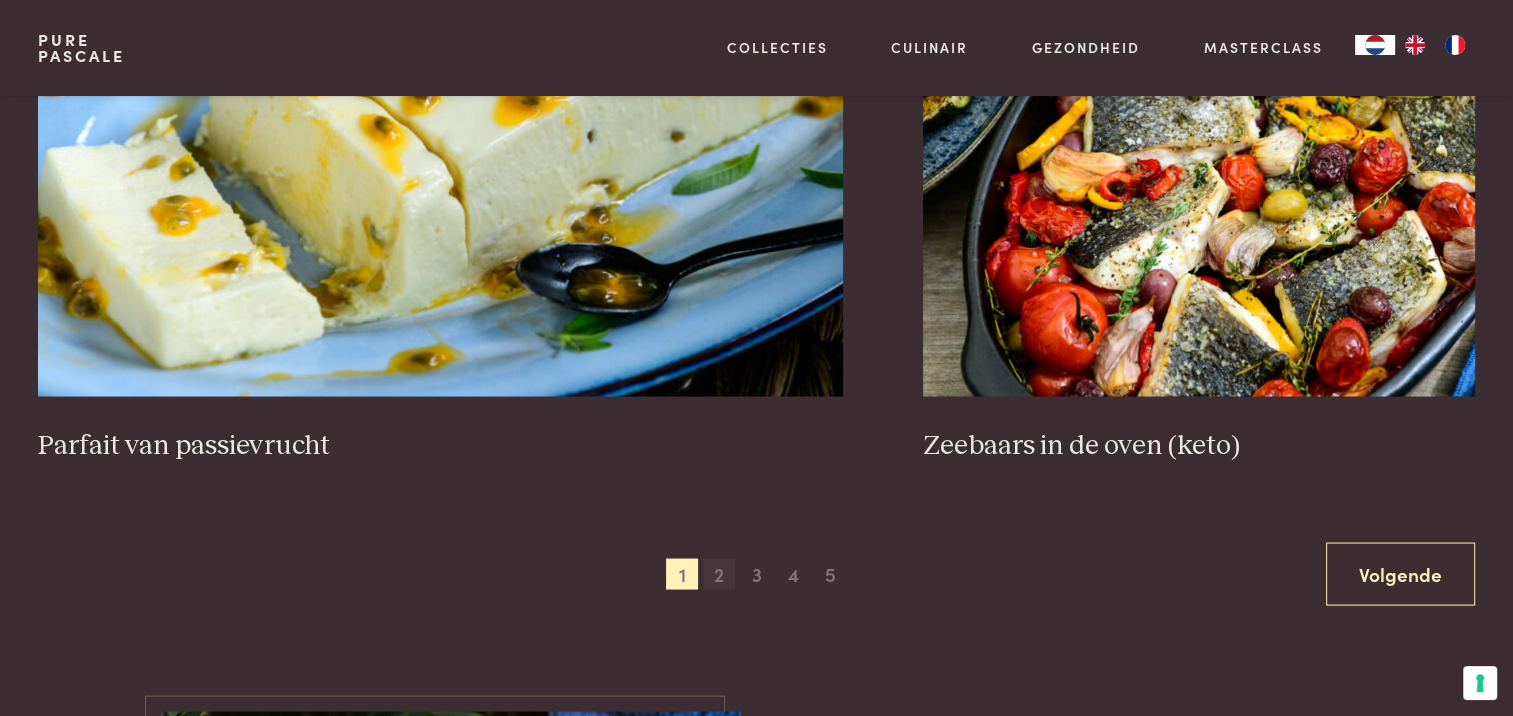click on "2" at bounding box center [719, 574] 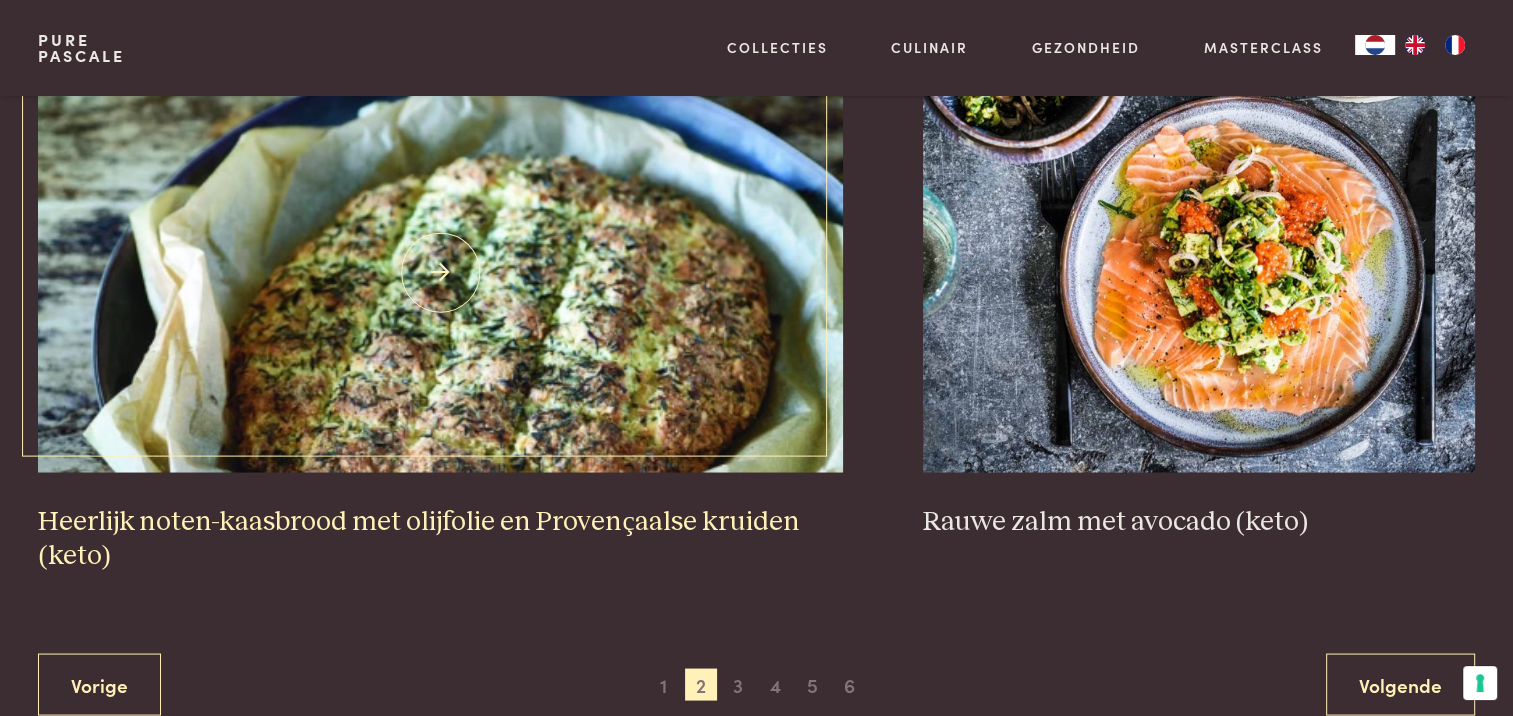 scroll, scrollTop: 3659, scrollLeft: 0, axis: vertical 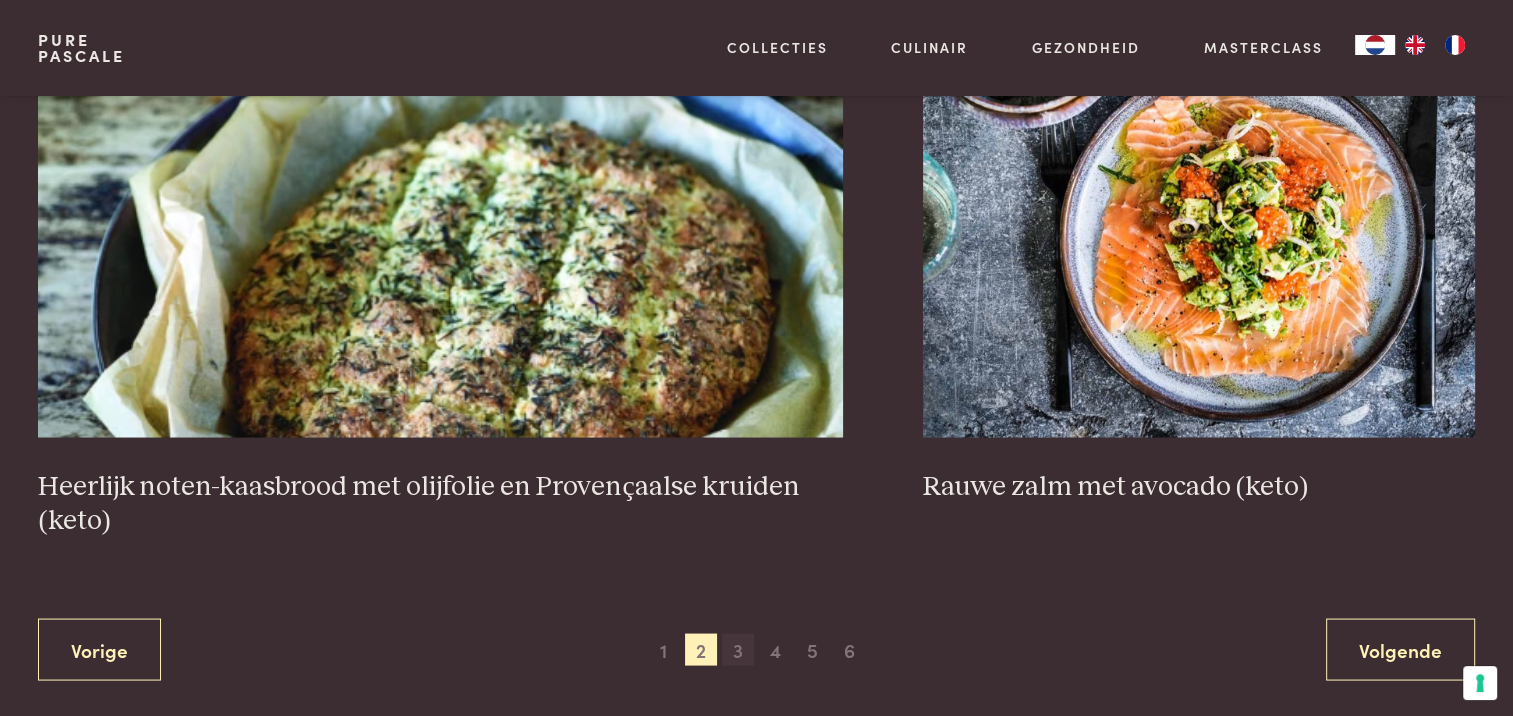 click on "3" at bounding box center (738, 649) 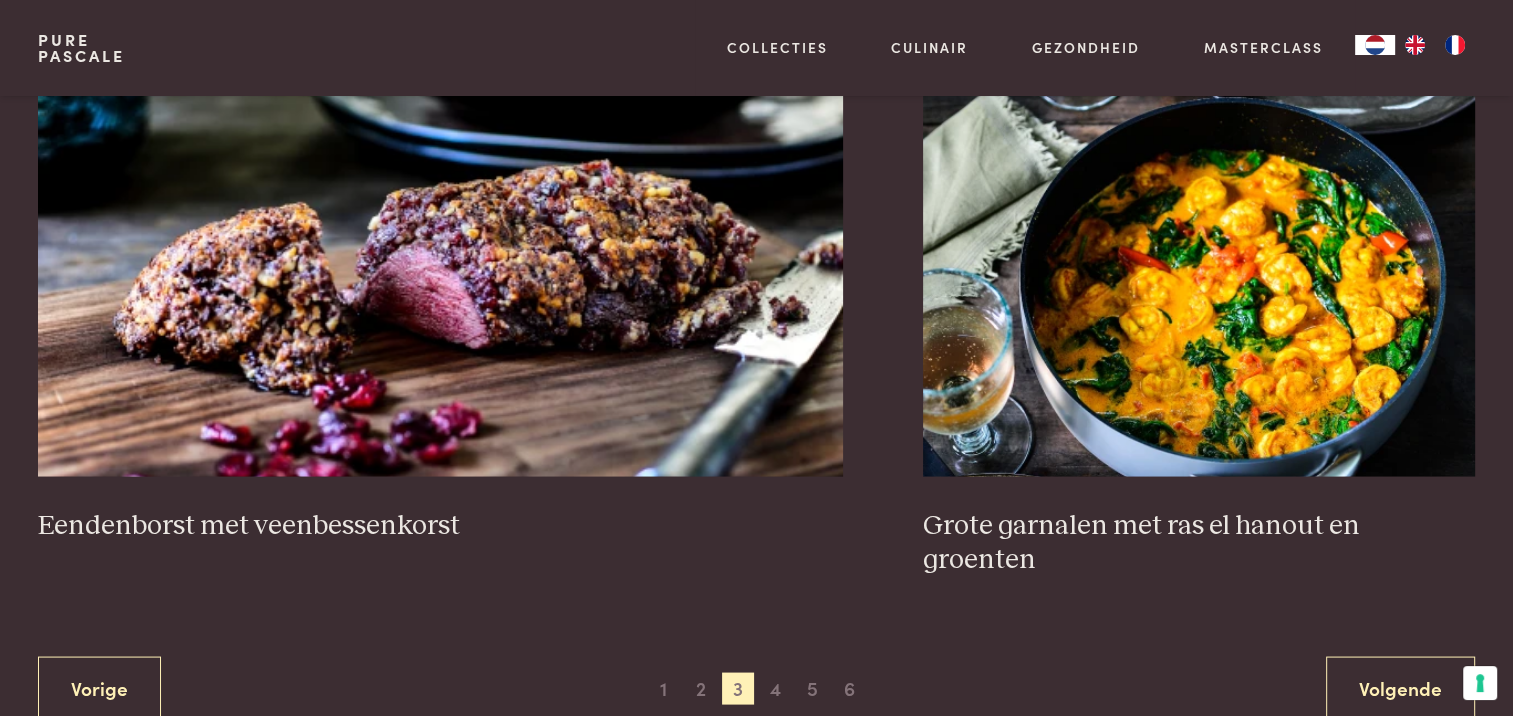 scroll, scrollTop: 3759, scrollLeft: 0, axis: vertical 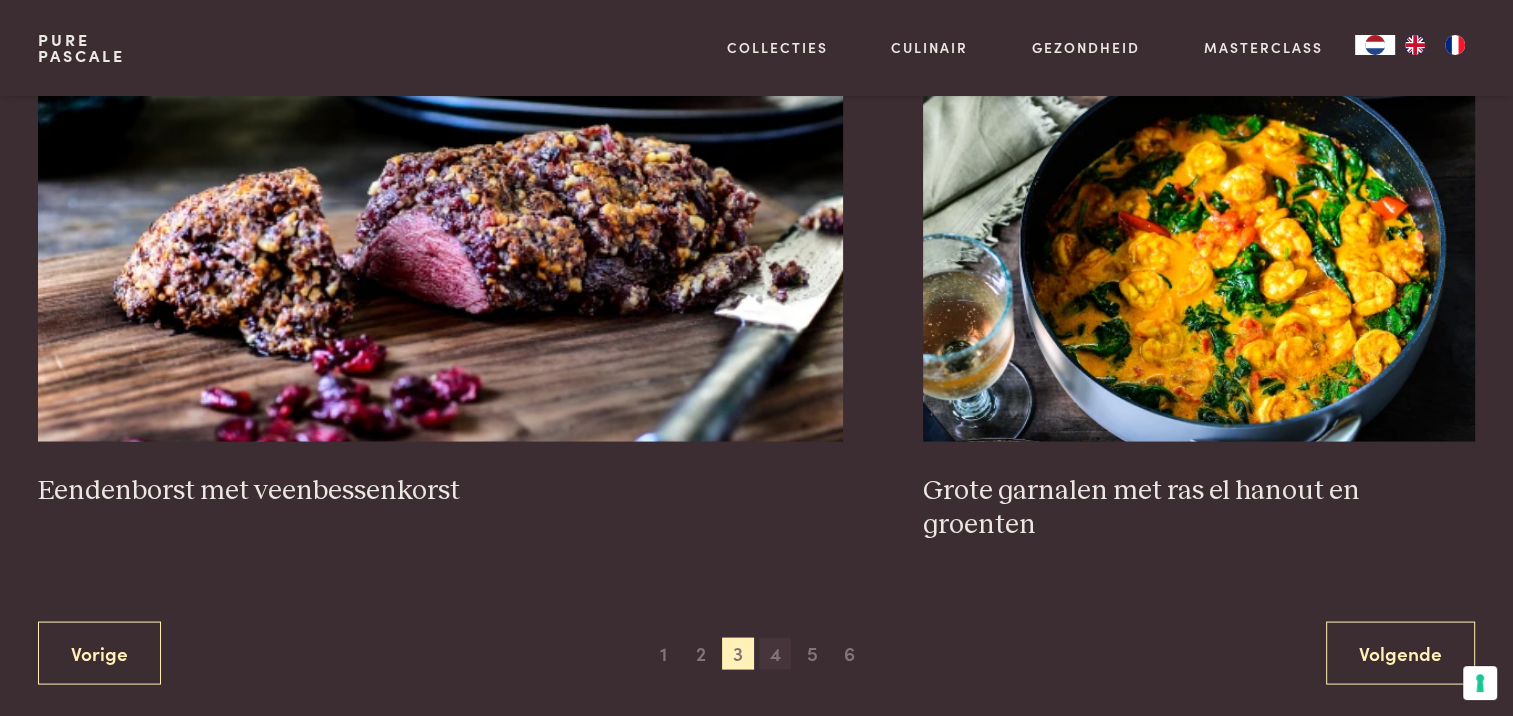 click on "4" at bounding box center (775, 653) 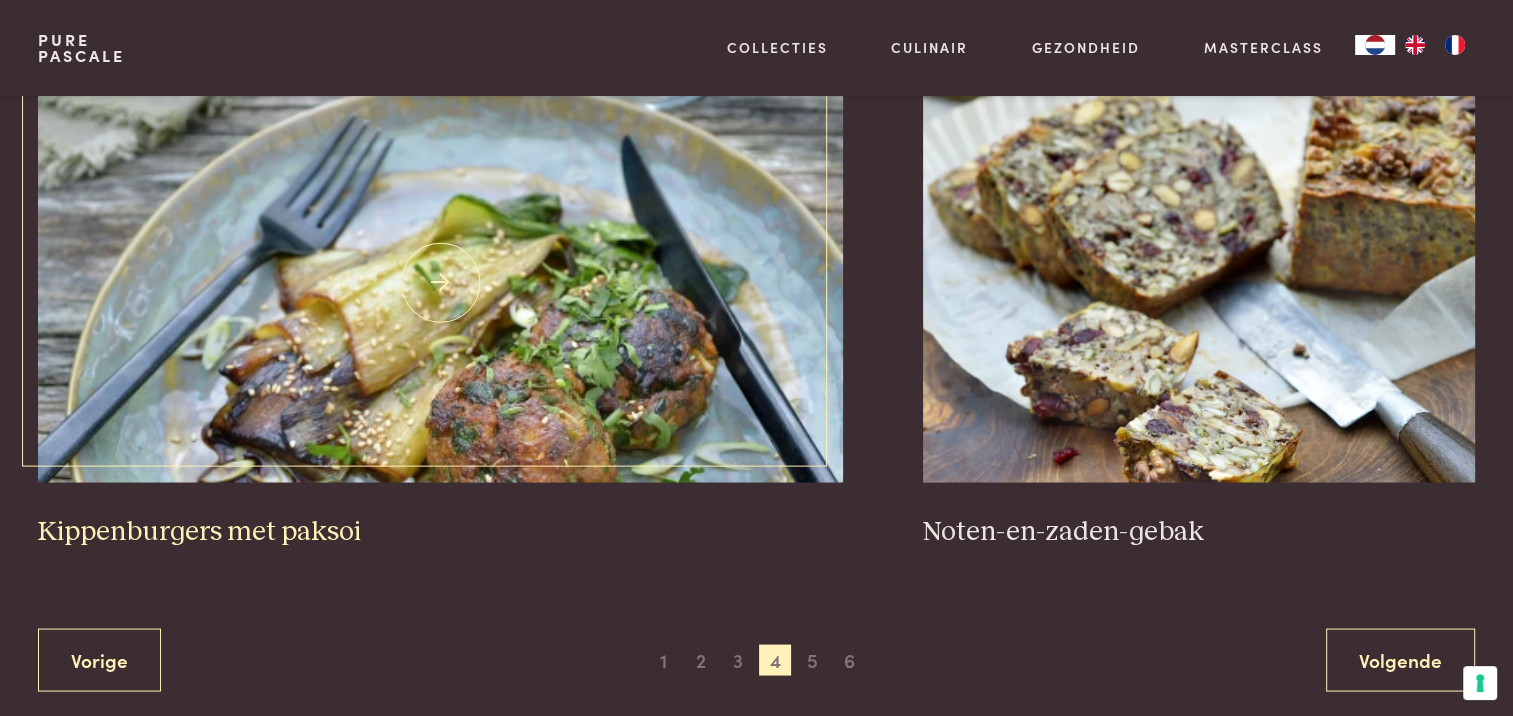 scroll, scrollTop: 3659, scrollLeft: 0, axis: vertical 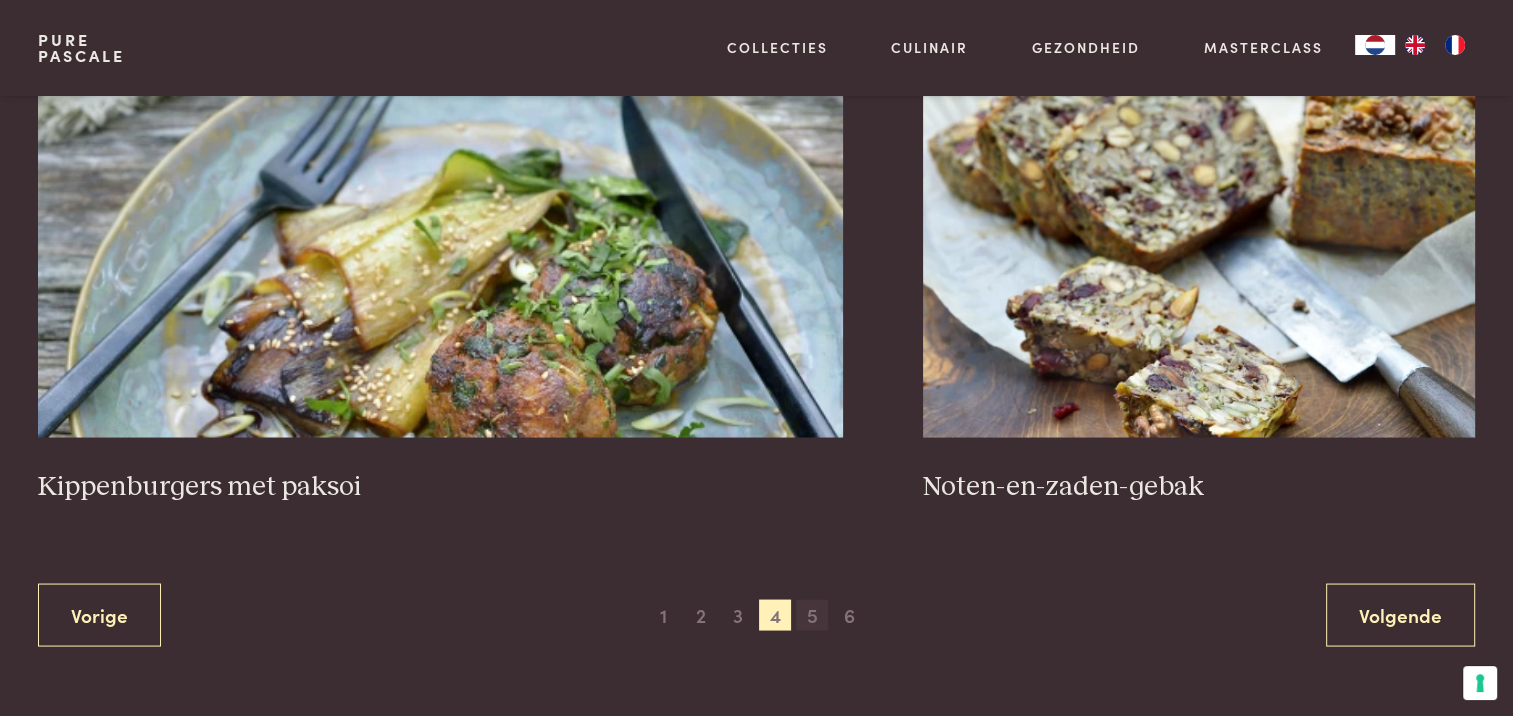 click on "5" at bounding box center (812, 615) 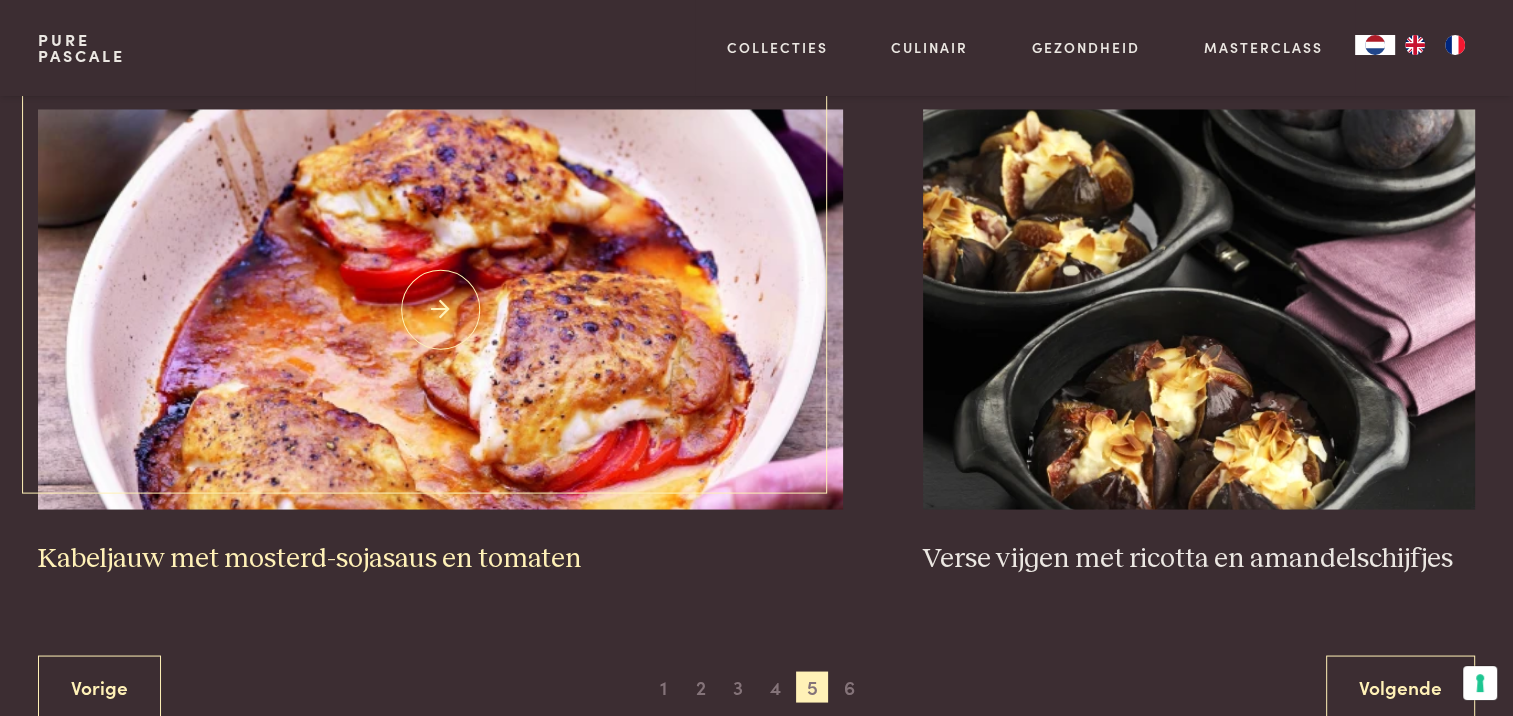 scroll, scrollTop: 3659, scrollLeft: 0, axis: vertical 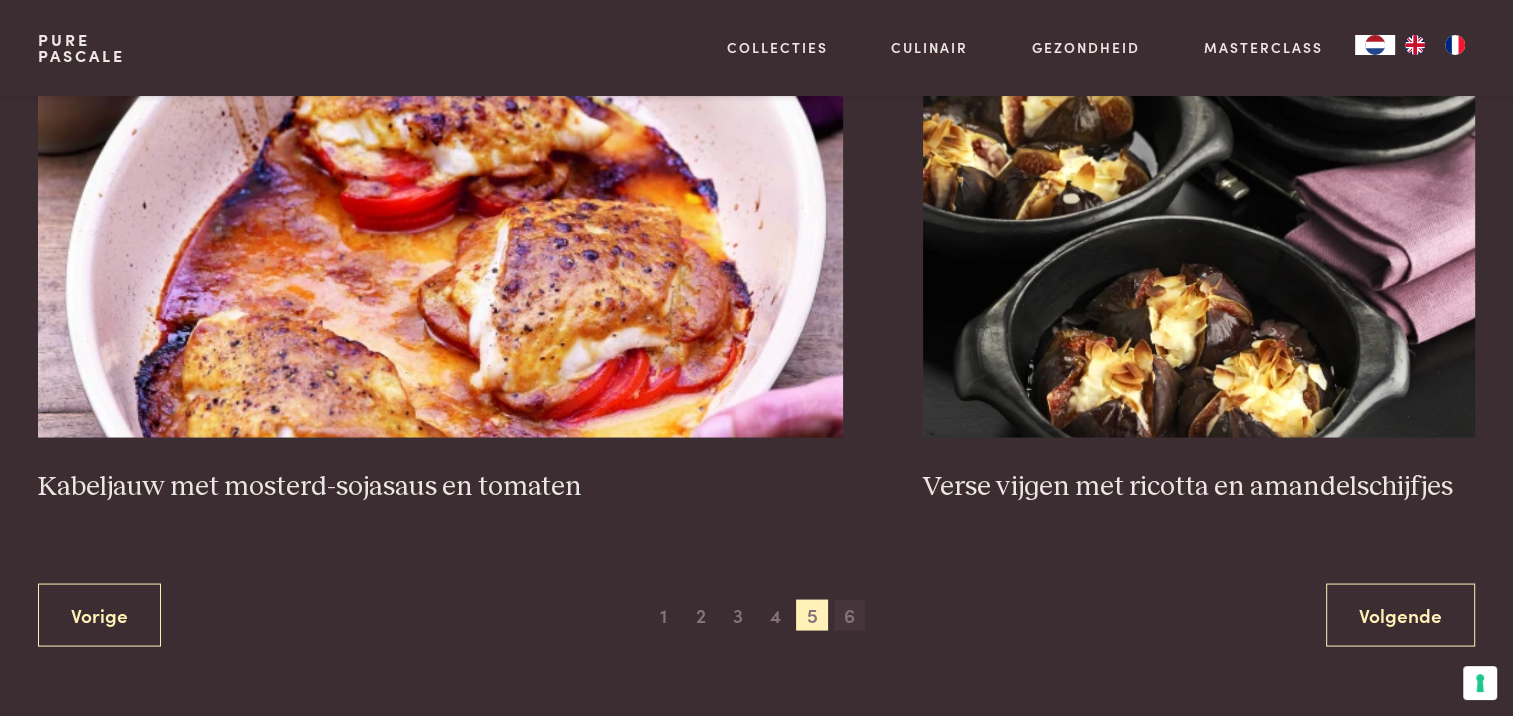 click on "6" at bounding box center (850, 615) 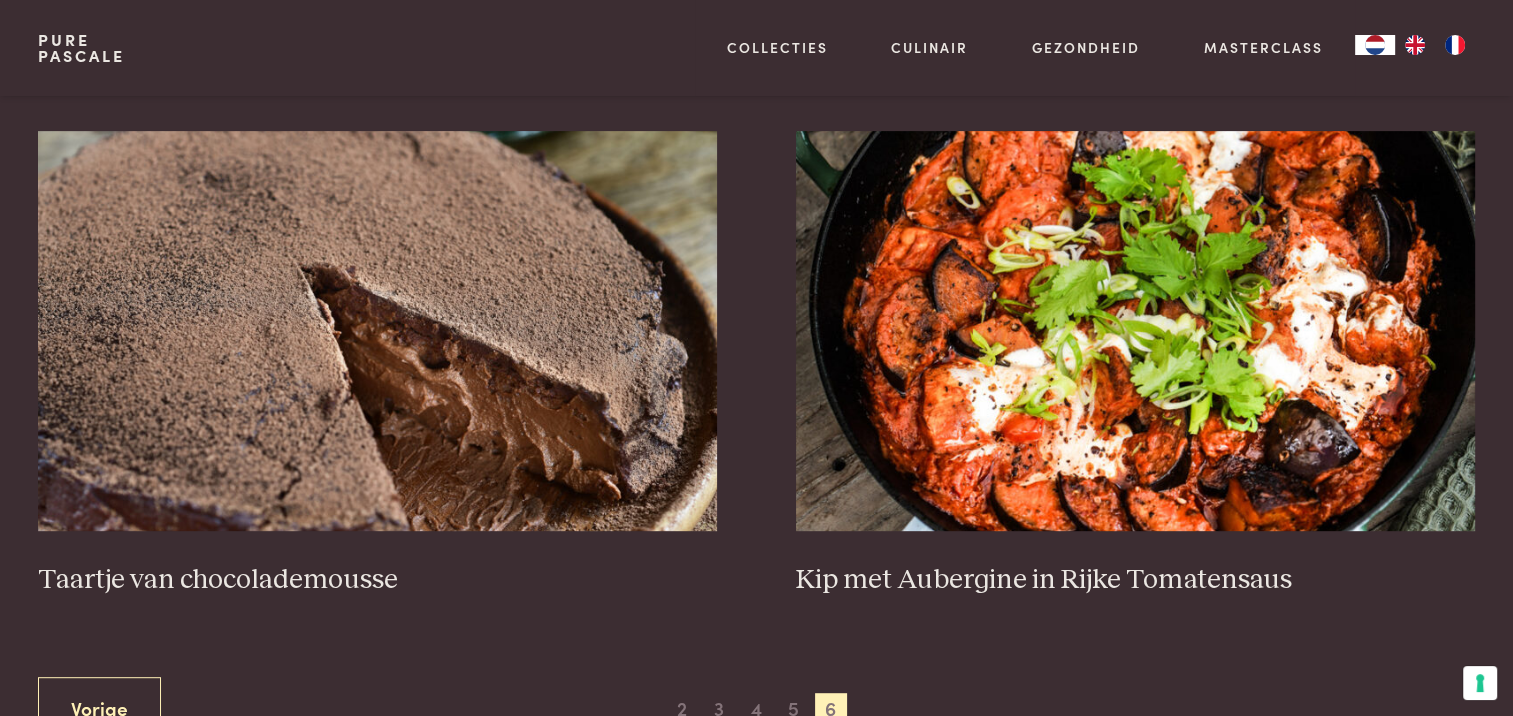scroll, scrollTop: 900, scrollLeft: 0, axis: vertical 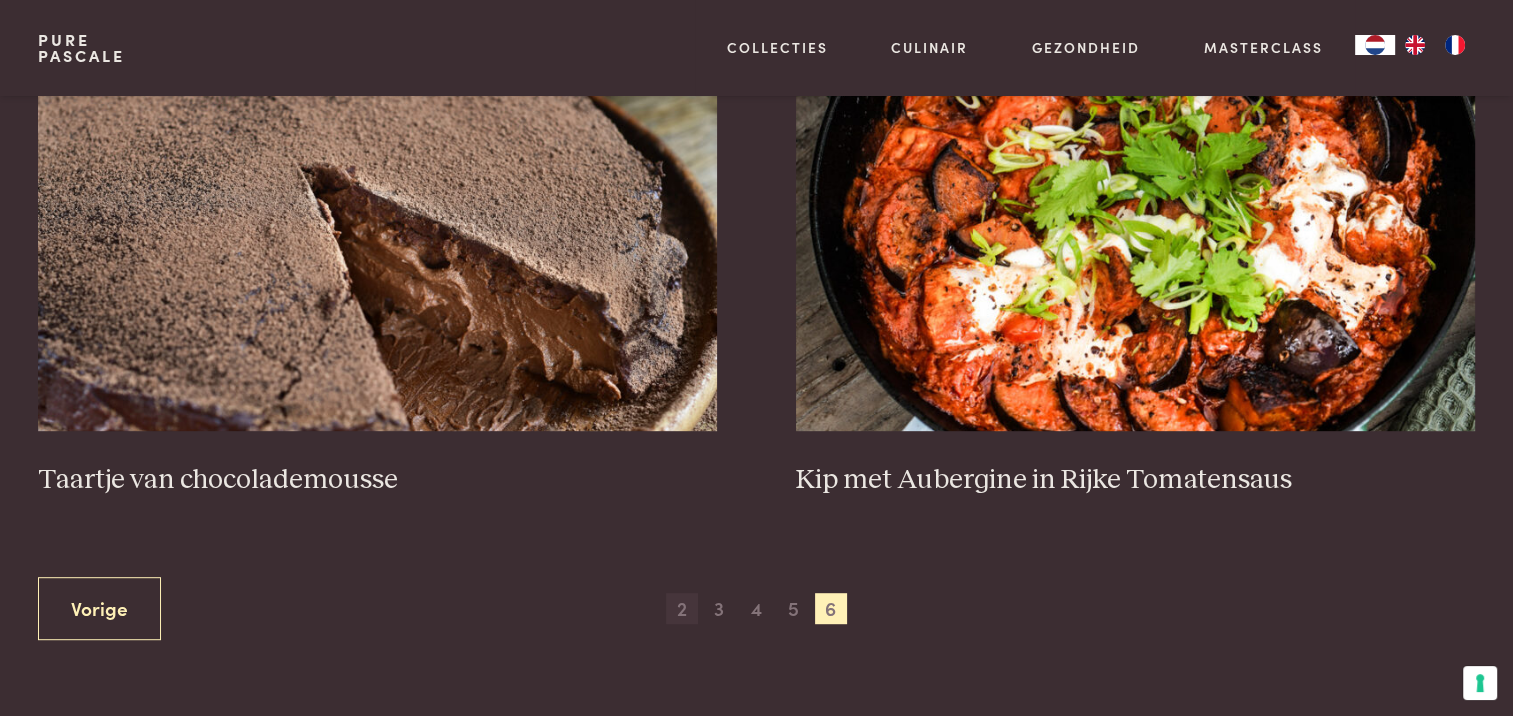 click on "2" at bounding box center (682, 609) 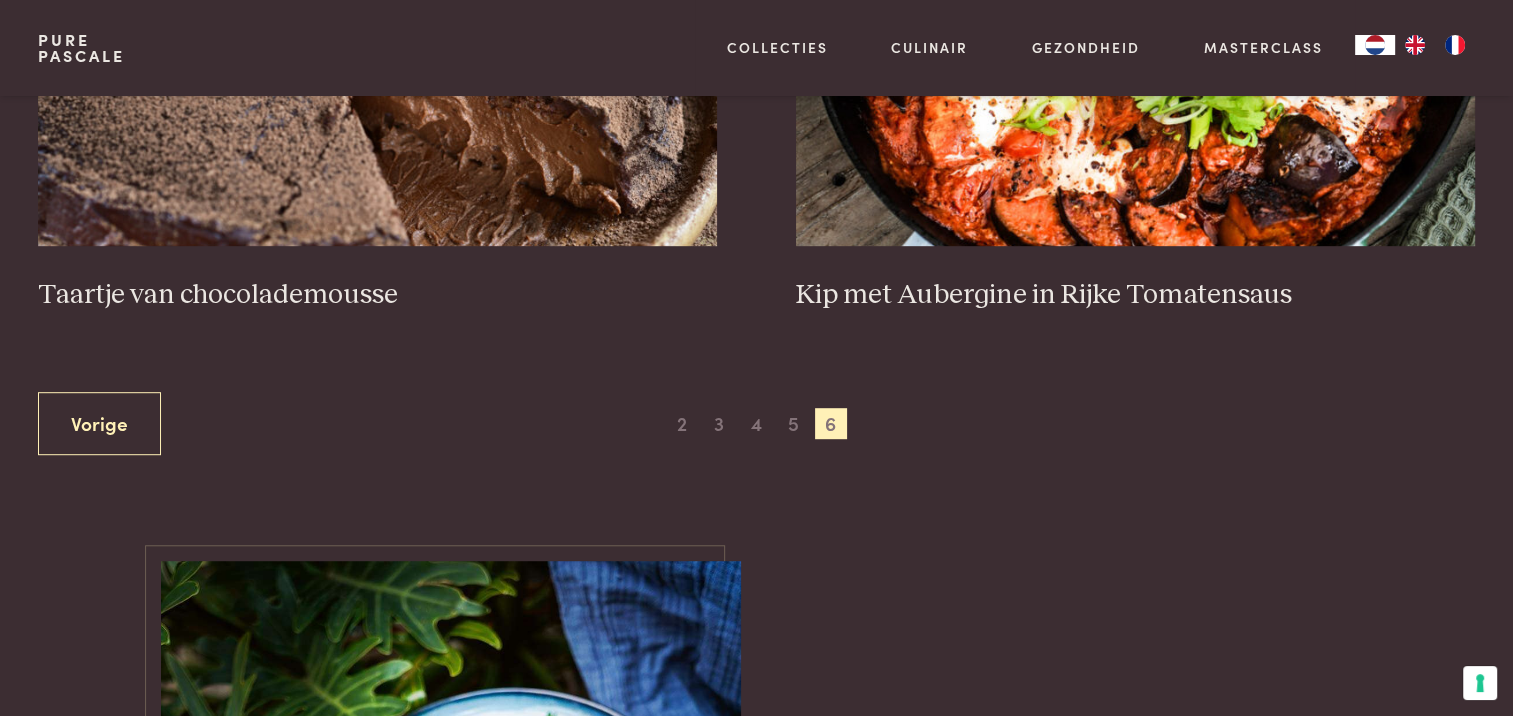scroll, scrollTop: 1259, scrollLeft: 0, axis: vertical 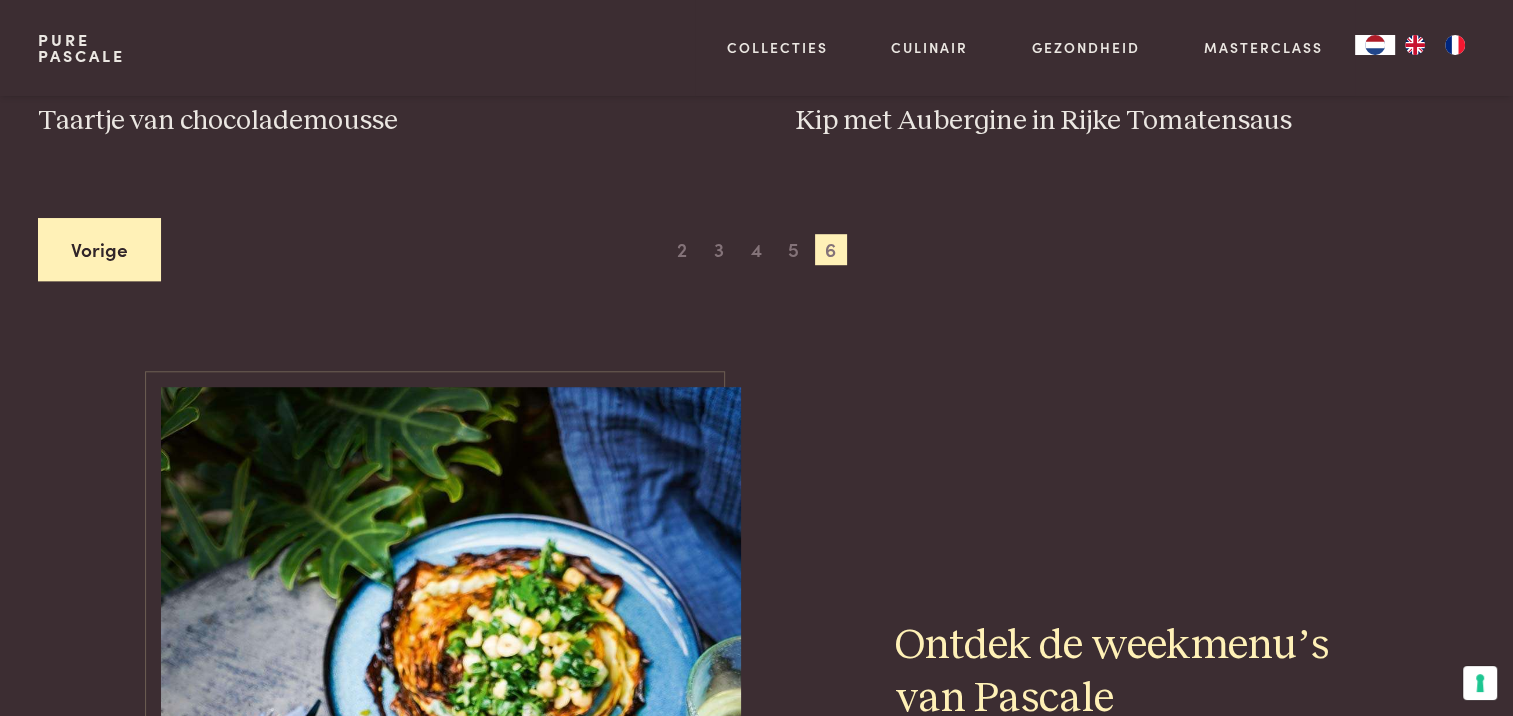click on "Vorige" at bounding box center [99, 249] 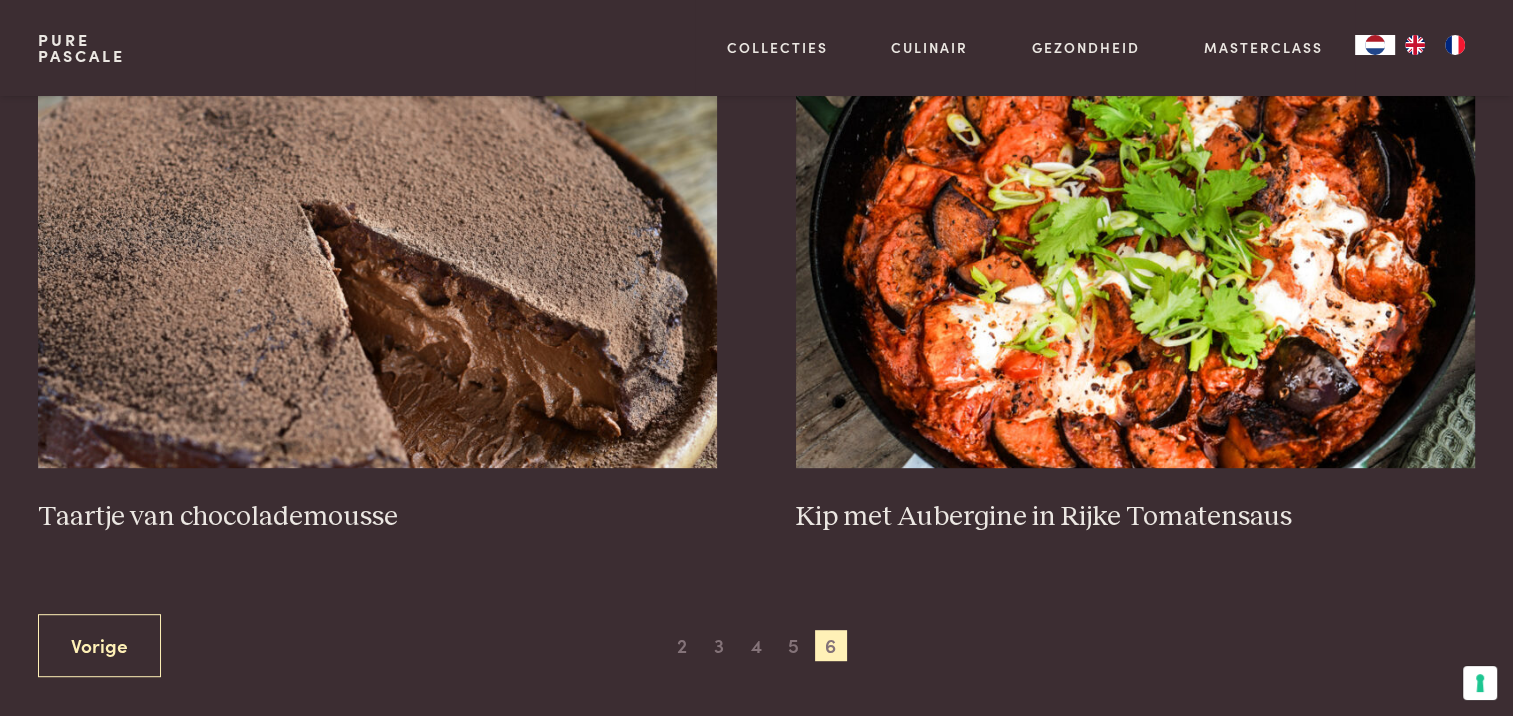 scroll, scrollTop: 1159, scrollLeft: 0, axis: vertical 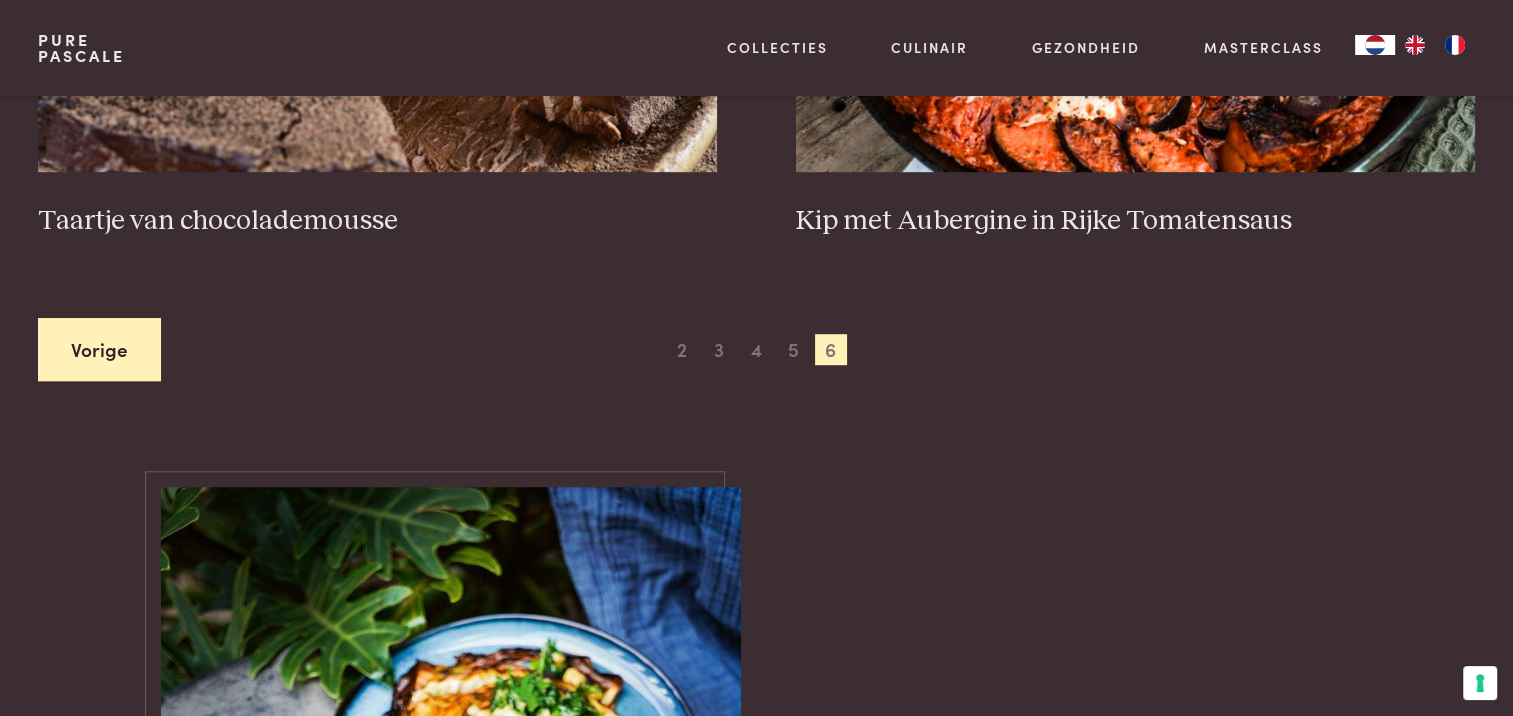 click on "Vorige" at bounding box center [99, 349] 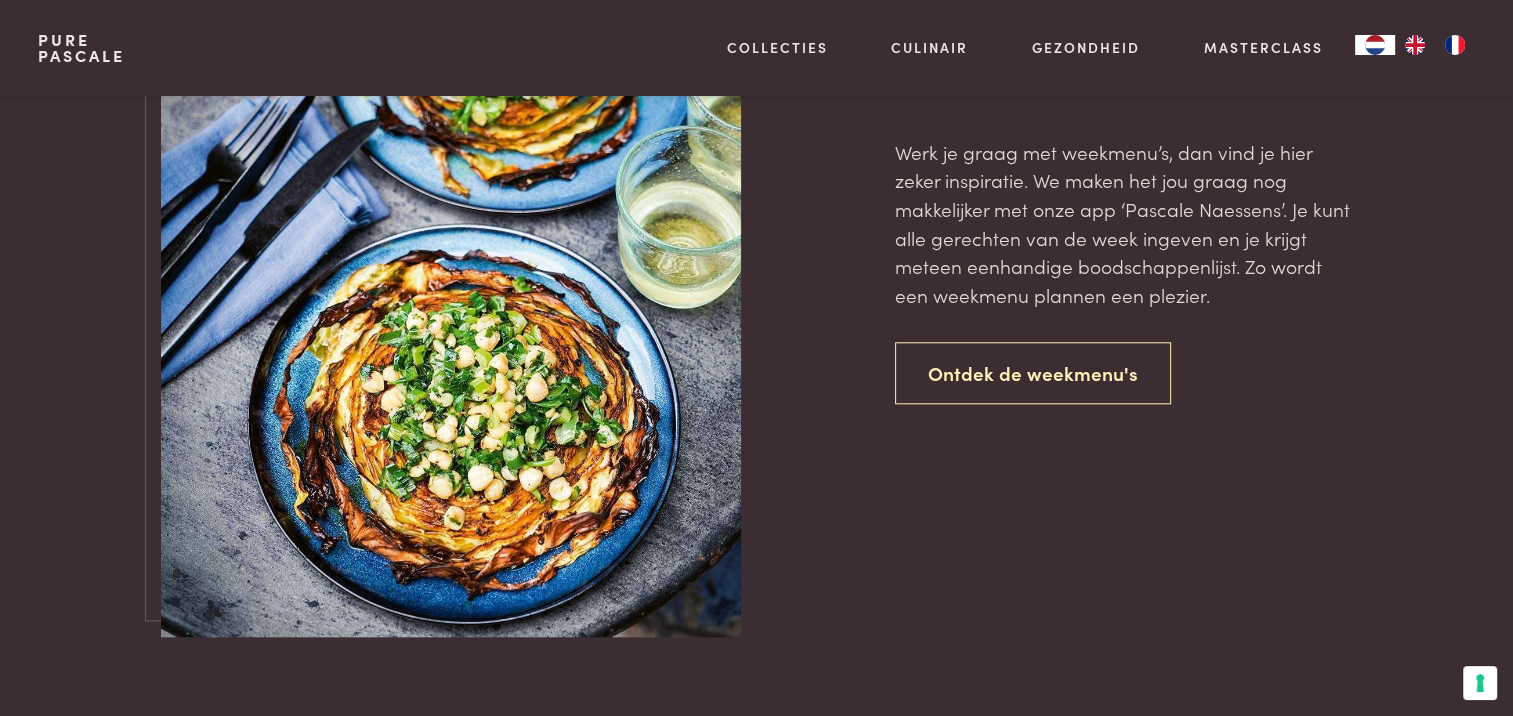 scroll, scrollTop: 1859, scrollLeft: 0, axis: vertical 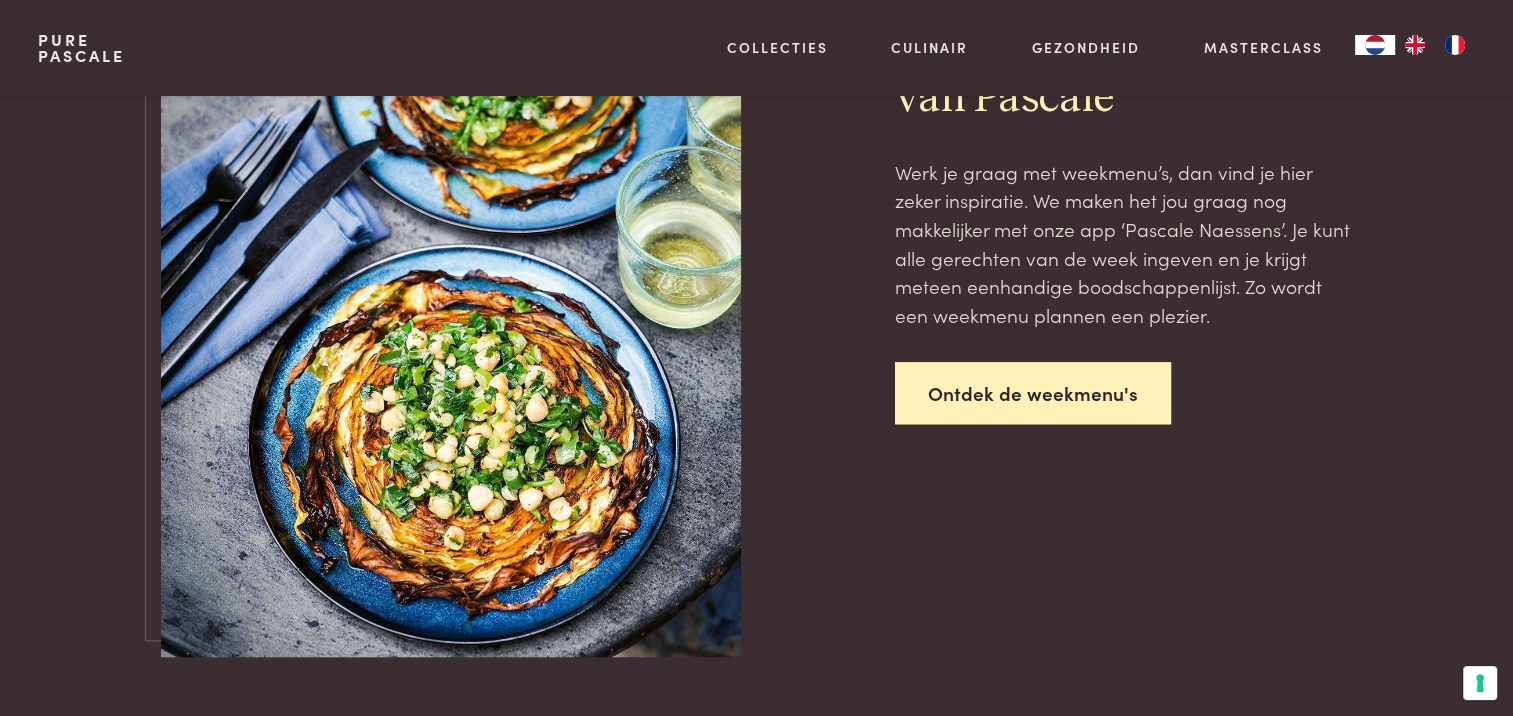 click on "Ontdek de weekmenu's" at bounding box center [1033, 393] 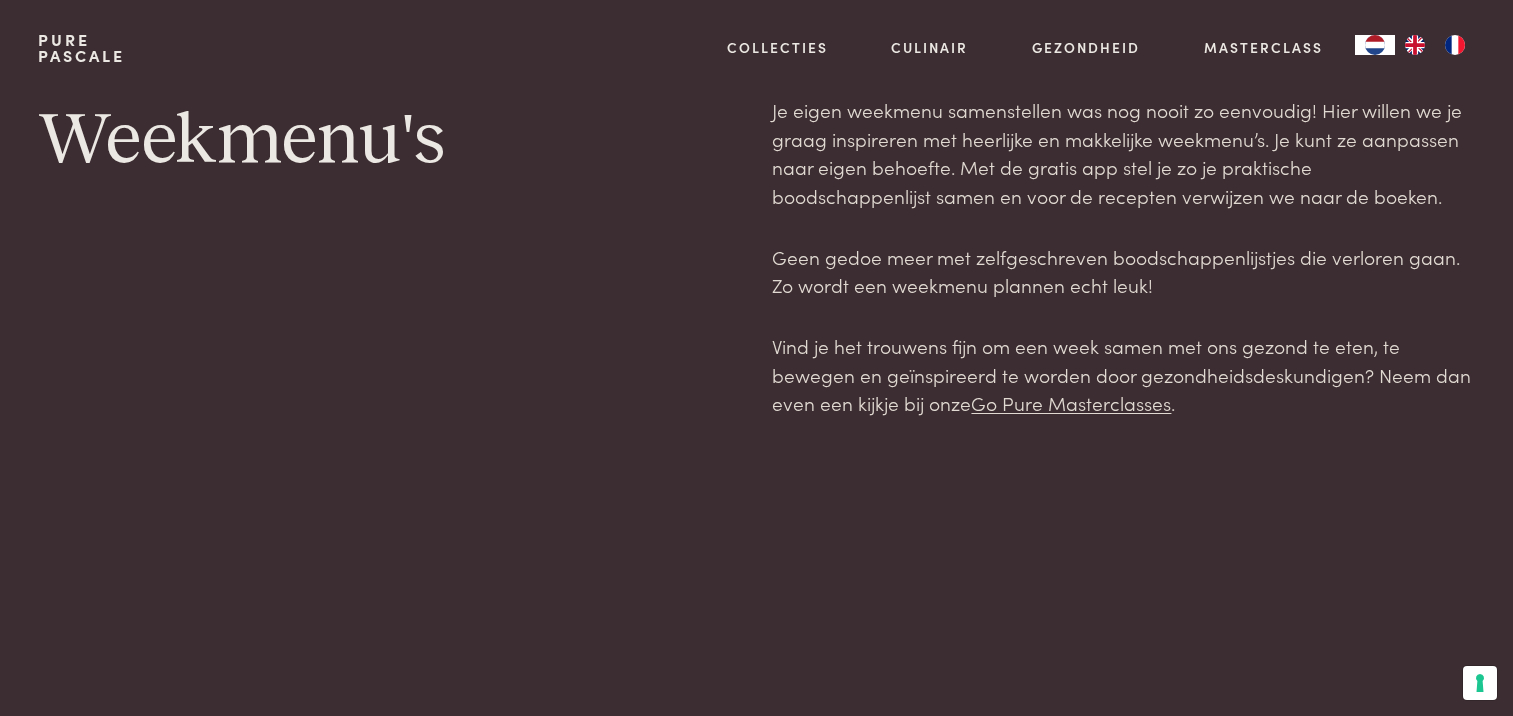 scroll, scrollTop: 0, scrollLeft: 0, axis: both 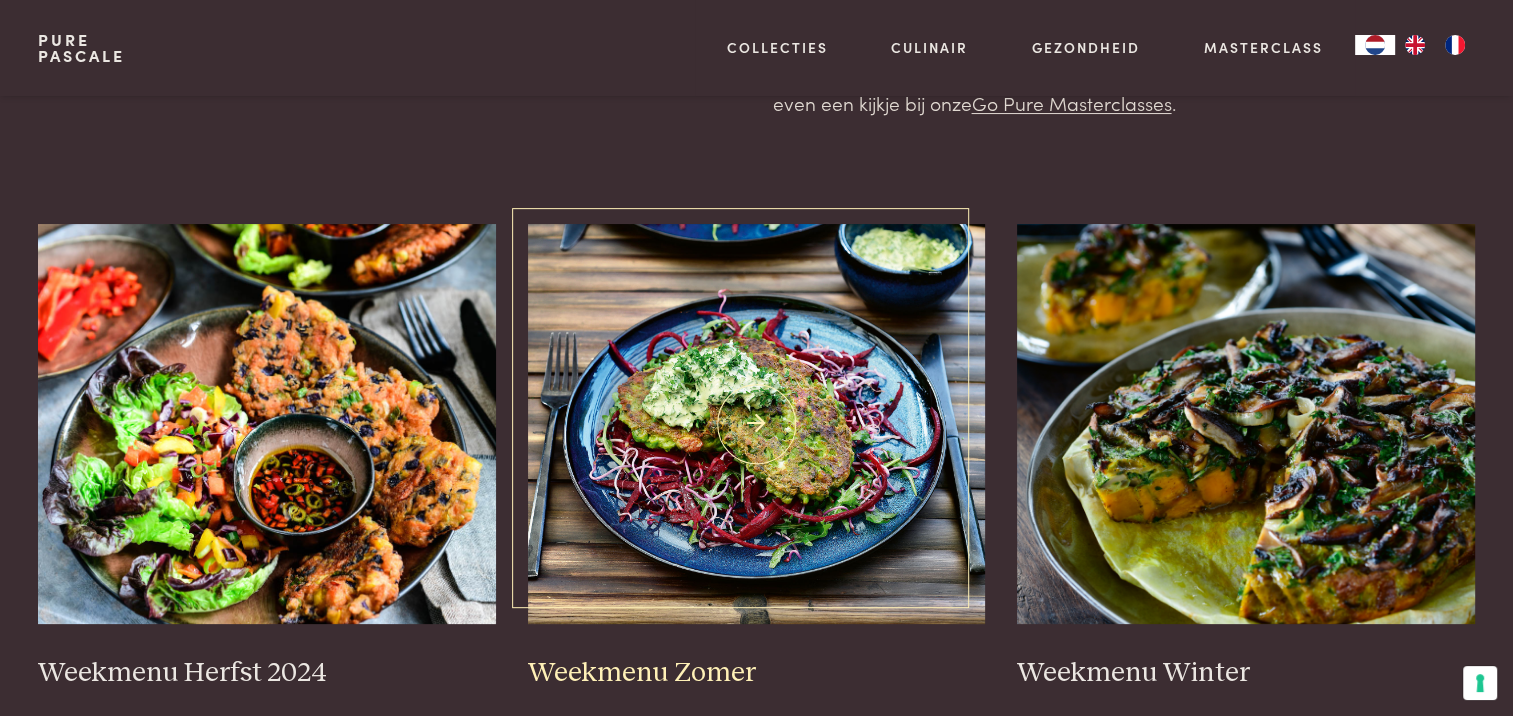 click on "Weekmenu Zomer" at bounding box center (757, 673) 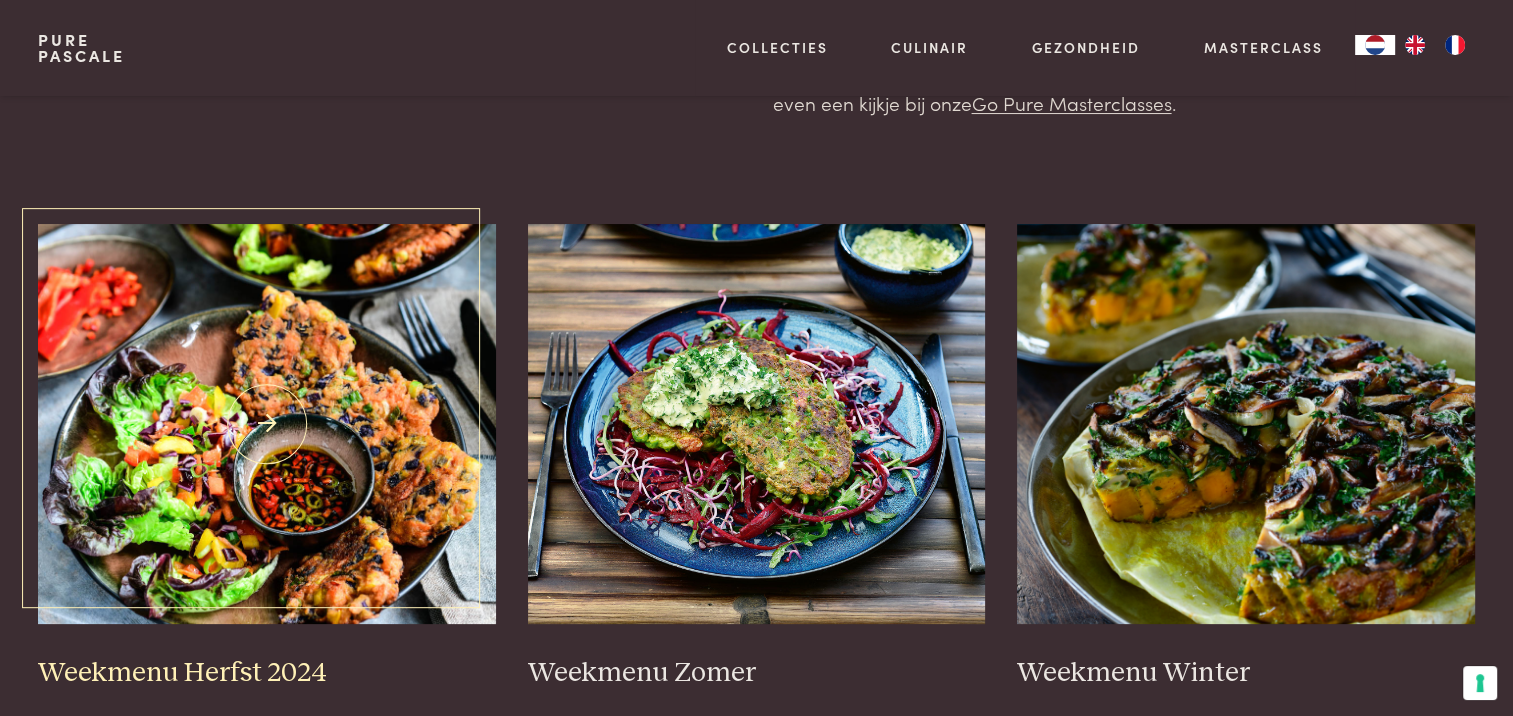click at bounding box center (267, 424) 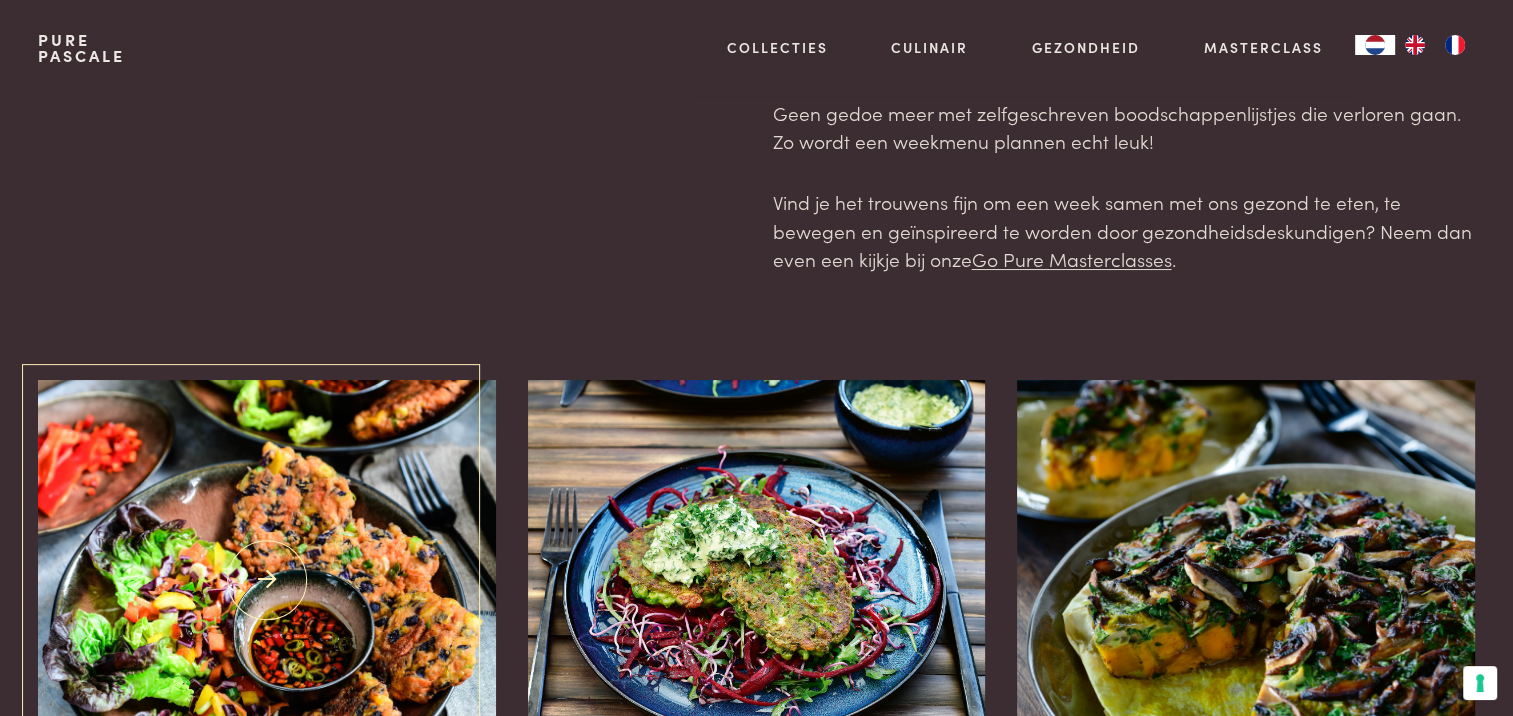 scroll, scrollTop: 0, scrollLeft: 0, axis: both 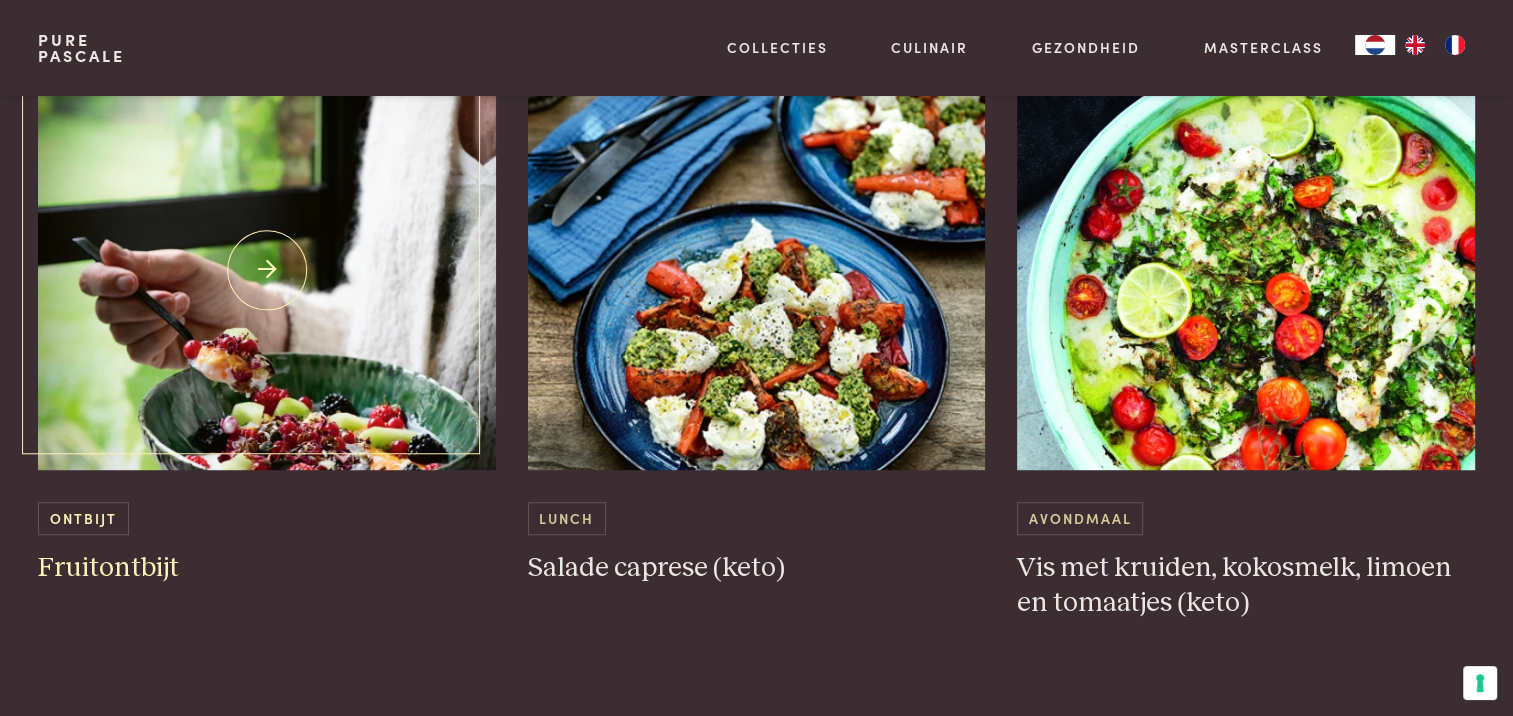 click on "Fruitontbijt" at bounding box center [267, 568] 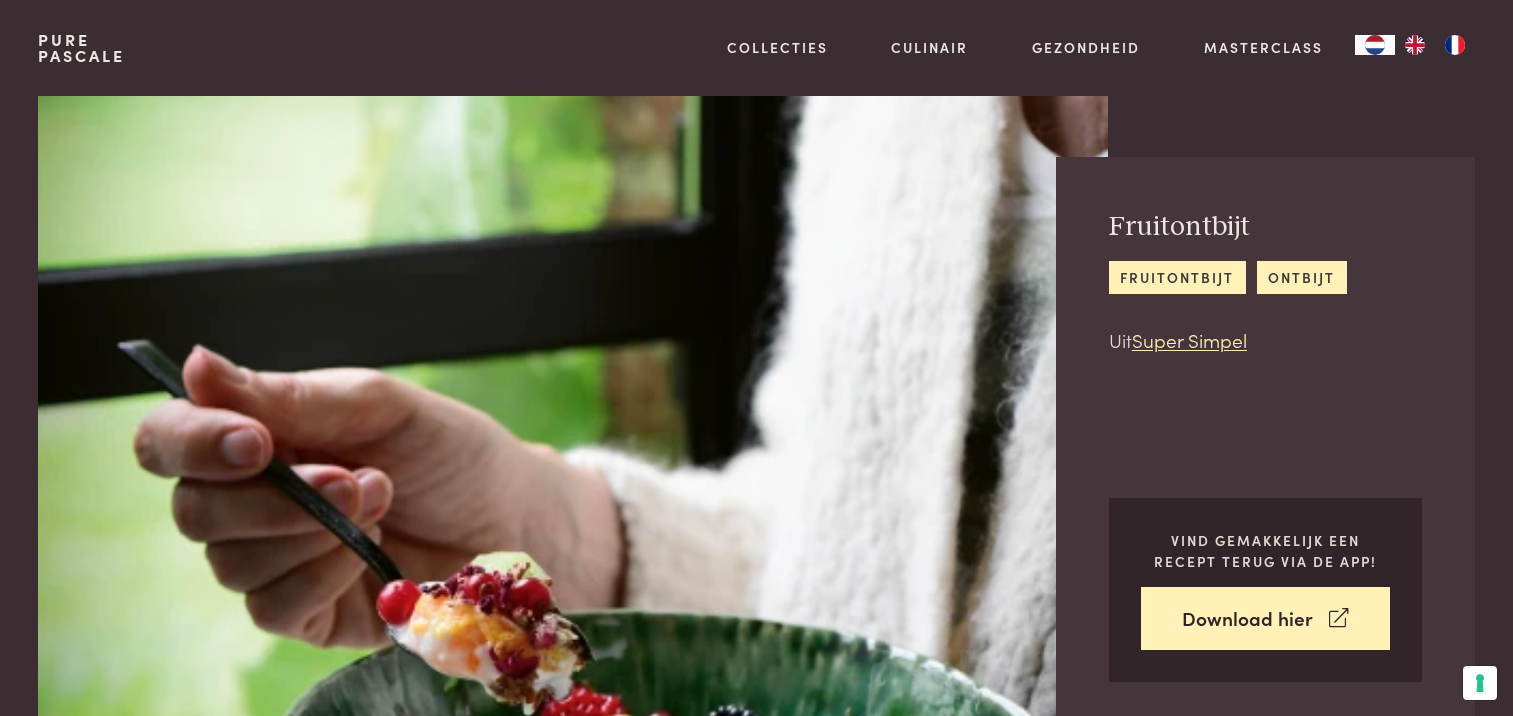scroll, scrollTop: 0, scrollLeft: 0, axis: both 